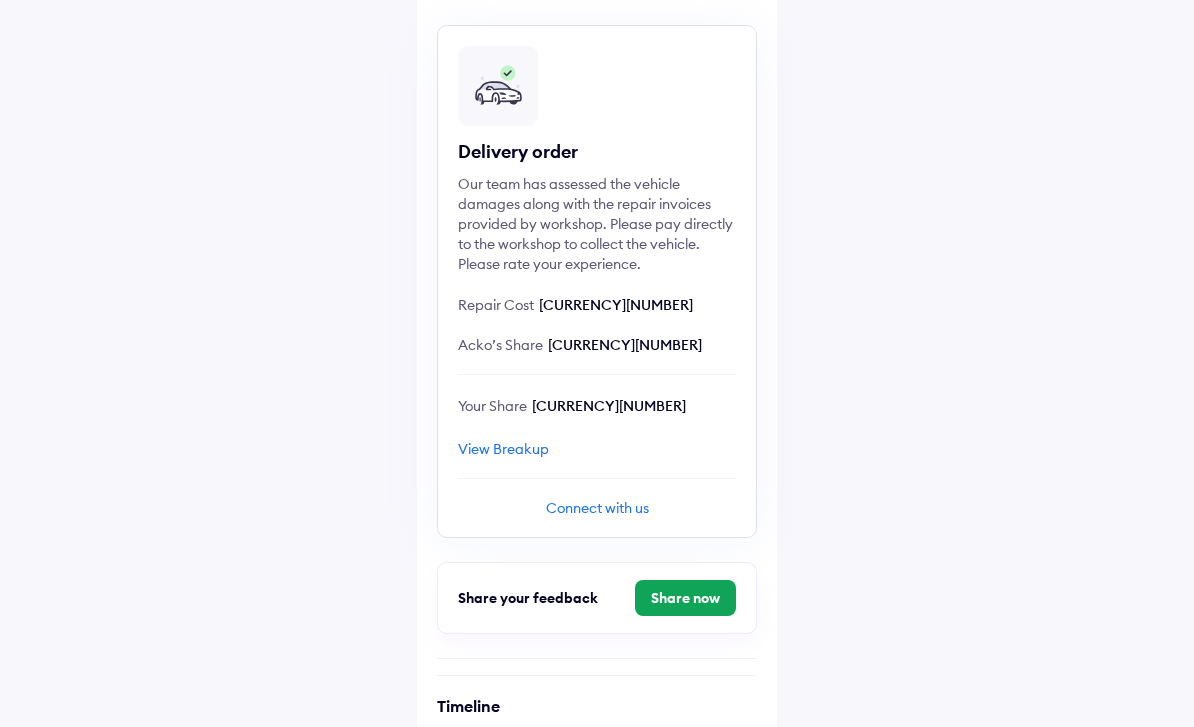 scroll, scrollTop: 142, scrollLeft: 0, axis: vertical 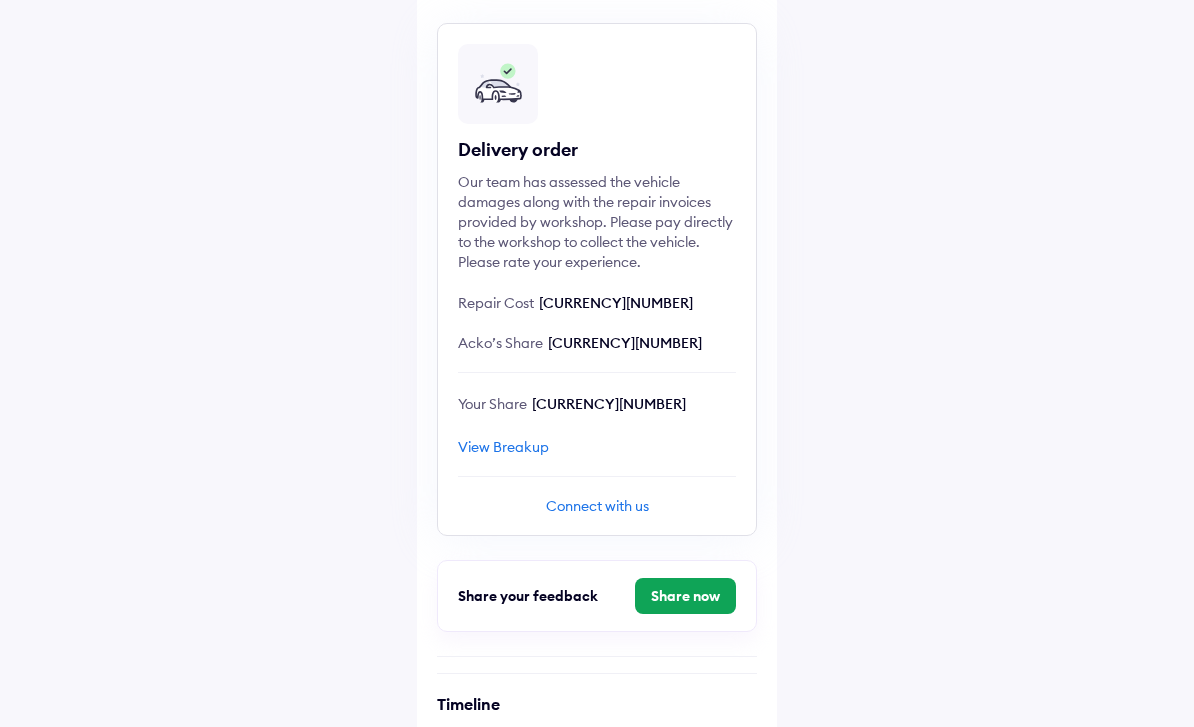 click on "View Breakup" at bounding box center [503, 447] 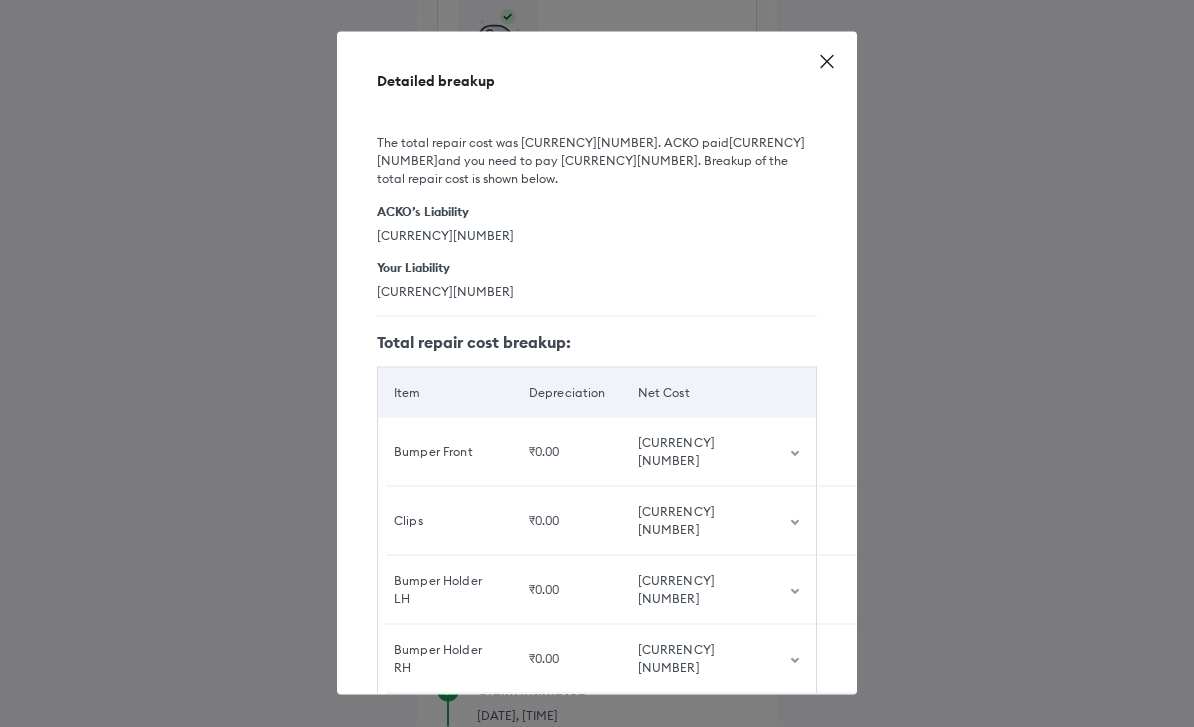 scroll, scrollTop: 197, scrollLeft: 0, axis: vertical 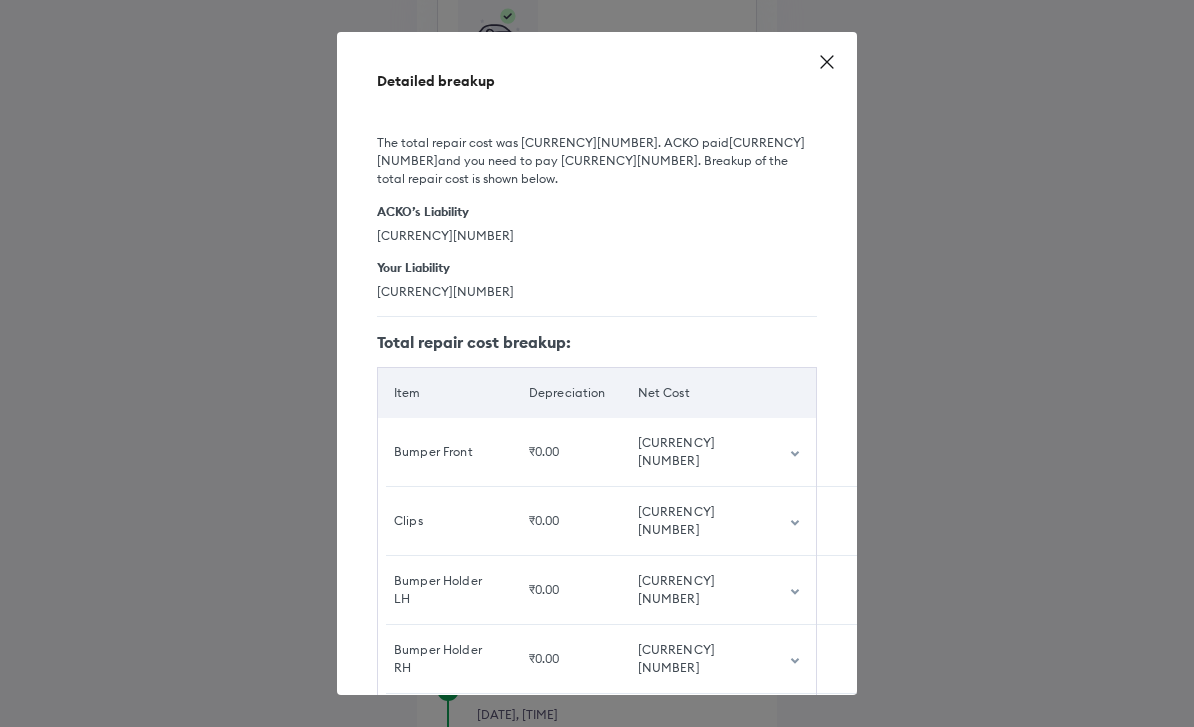 click at bounding box center (795, 452) 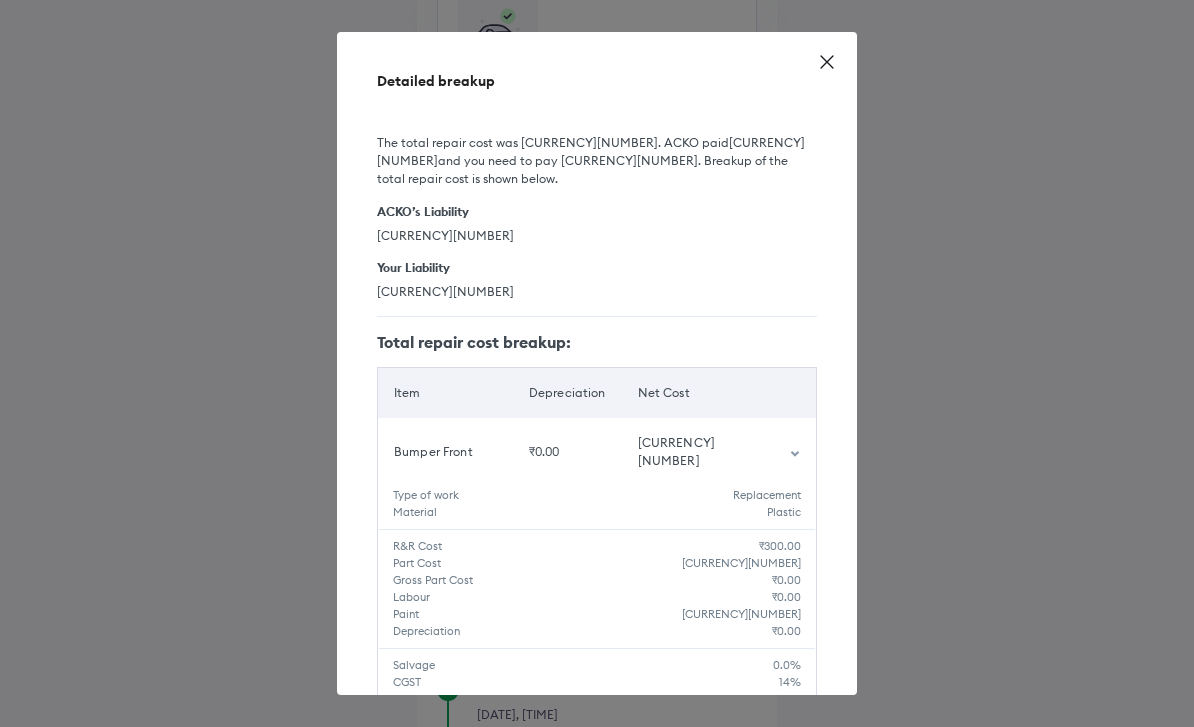 click at bounding box center [795, 452] 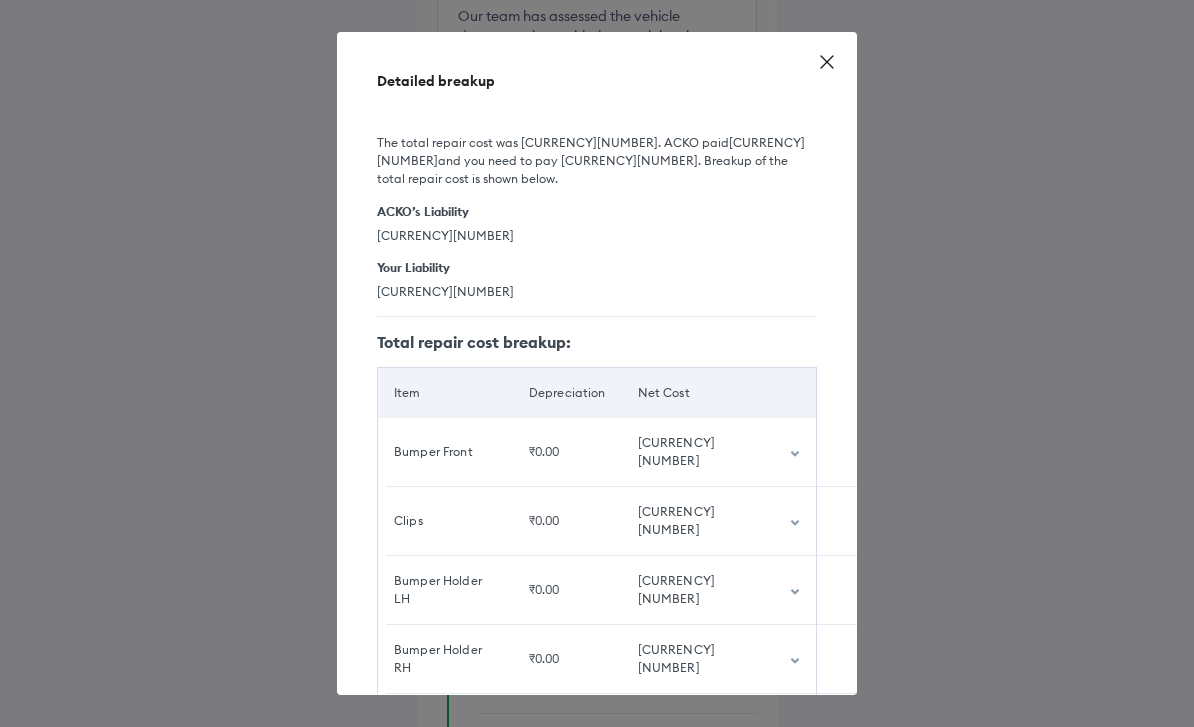 scroll, scrollTop: 289, scrollLeft: 0, axis: vertical 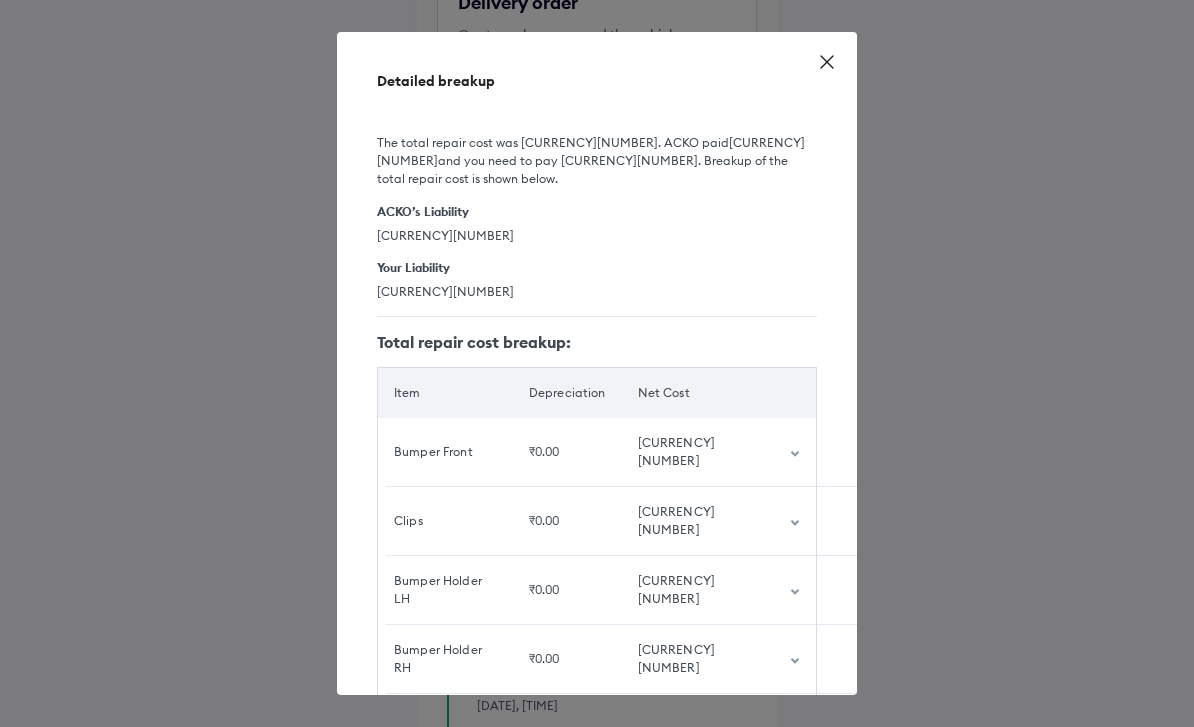 click on "Detailed breakup The total repair cost was   ₹[AMOUNT] . ACKO paid  ₹[AMOUNT]  and you need to pay   ₹[AMOUNT] . Breakup of the total repair cost is shown below. ACKO’s Liability ₹[AMOUNT] Your Liability ₹[AMOUNT] Total repair cost breakup: Item Depreciation Net Cost Bumper Front ₹0.00 ₹[AMOUNT] Clips ₹0.00 ₹[AMOUNT] Bumper Holder LH ₹0.00 ₹[AMOUNT] Bumper Holder RH ₹0.00 ₹[AMOUNT] Lining front fender RH ₹0.00 ₹[AMOUNT]" at bounding box center (597, 363) 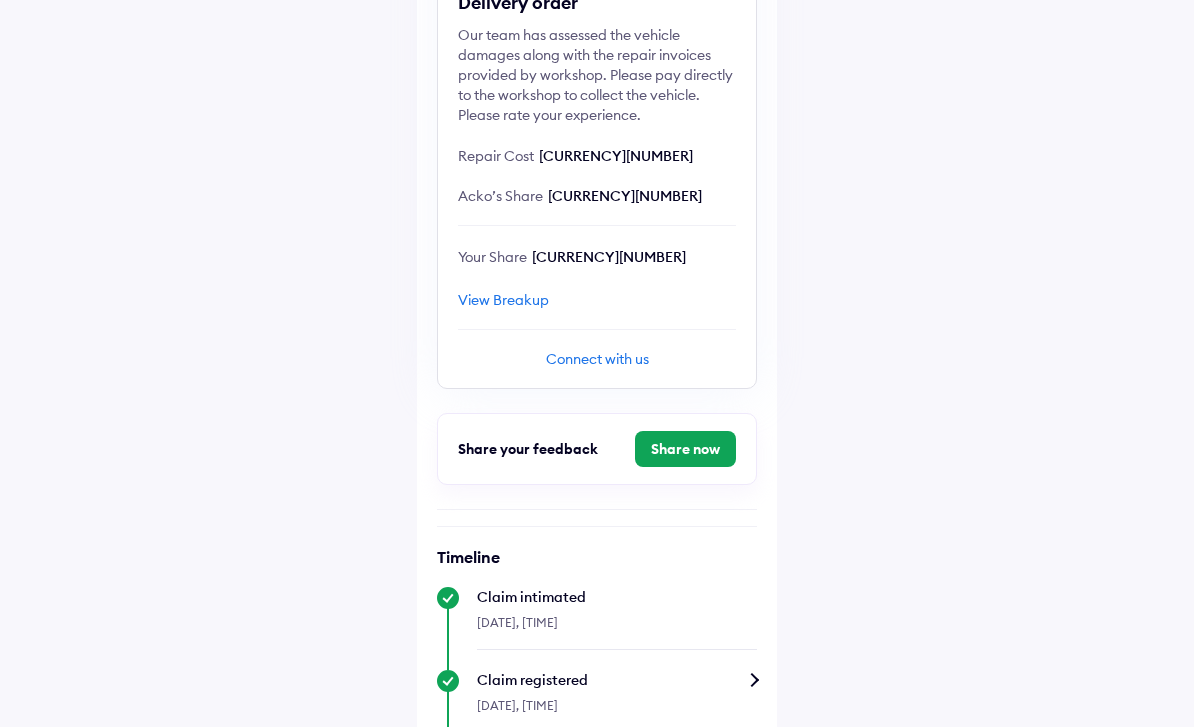 click on "View Breakup" at bounding box center [503, 300] 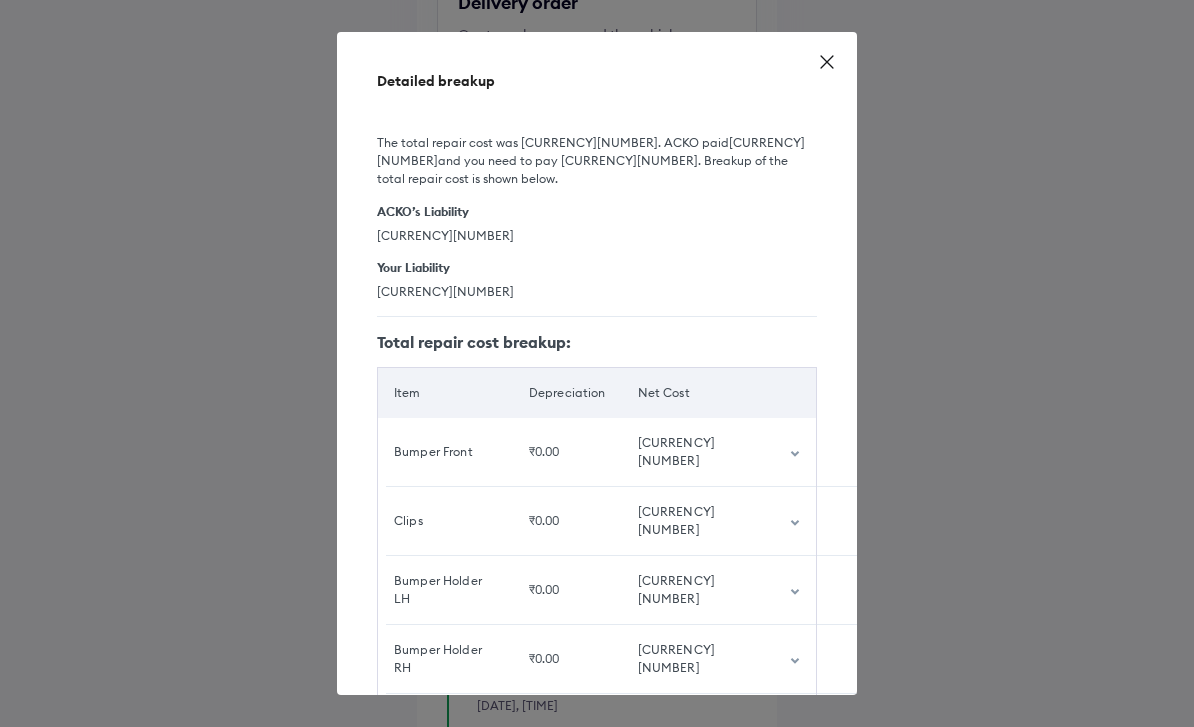 click at bounding box center [795, 452] 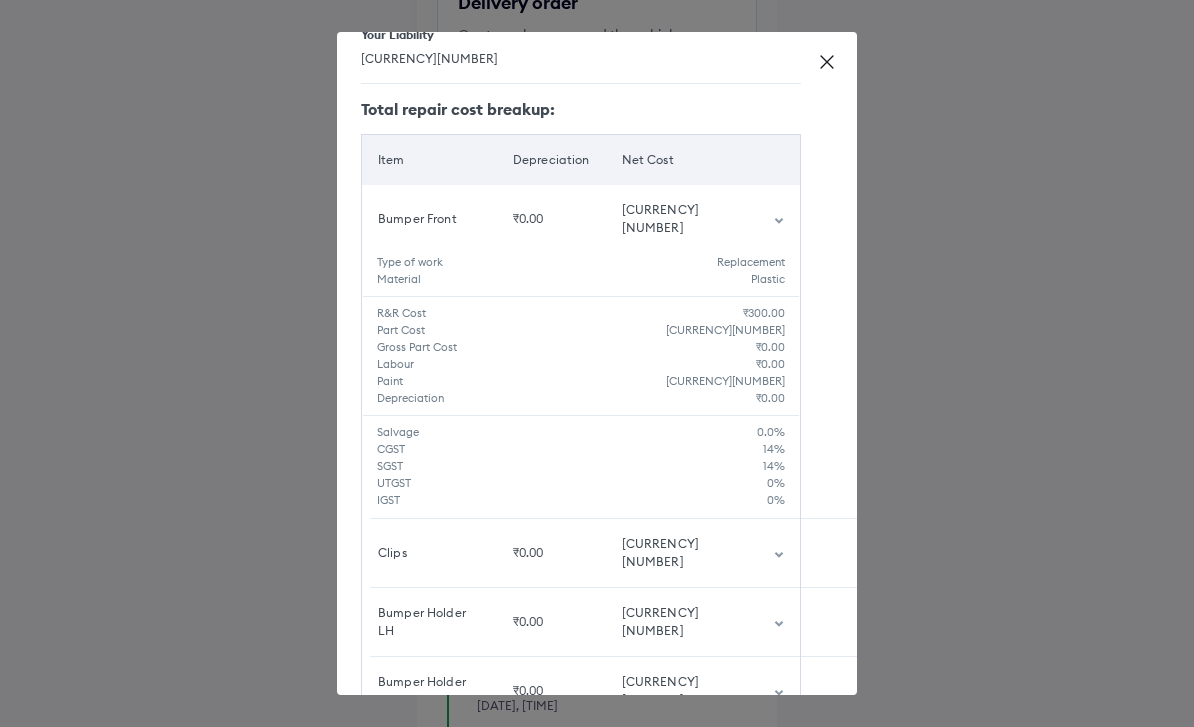 scroll, scrollTop: 233, scrollLeft: 17, axis: both 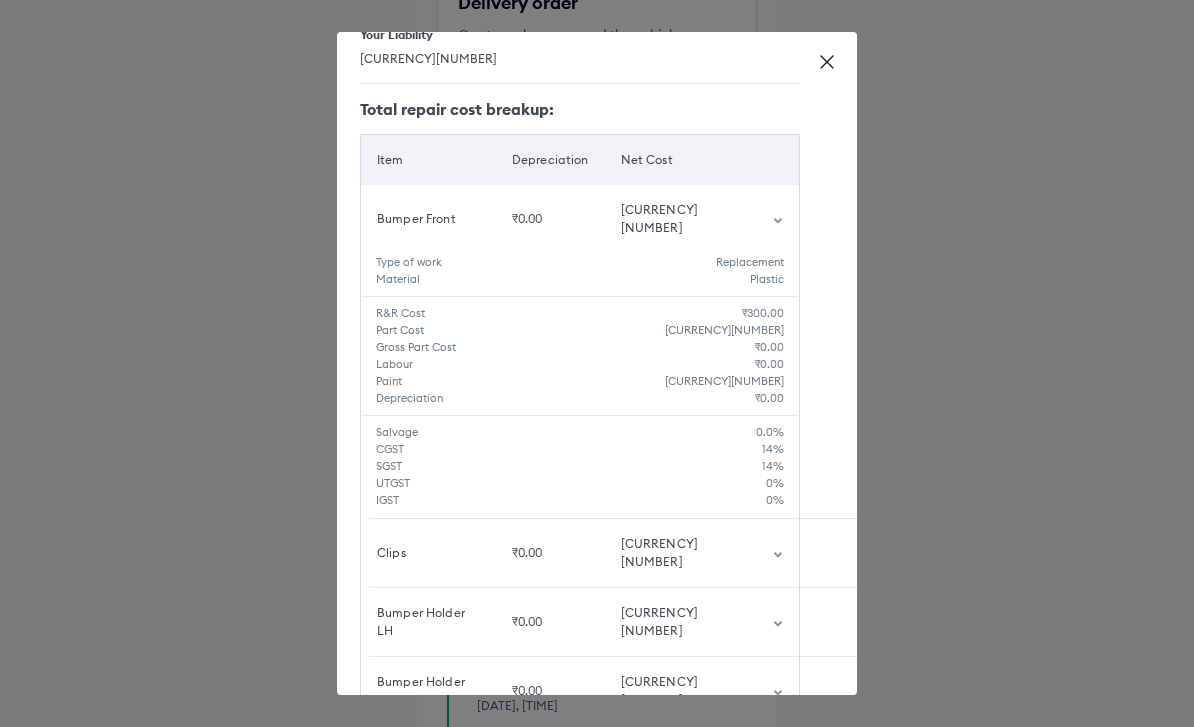 click at bounding box center (778, 553) 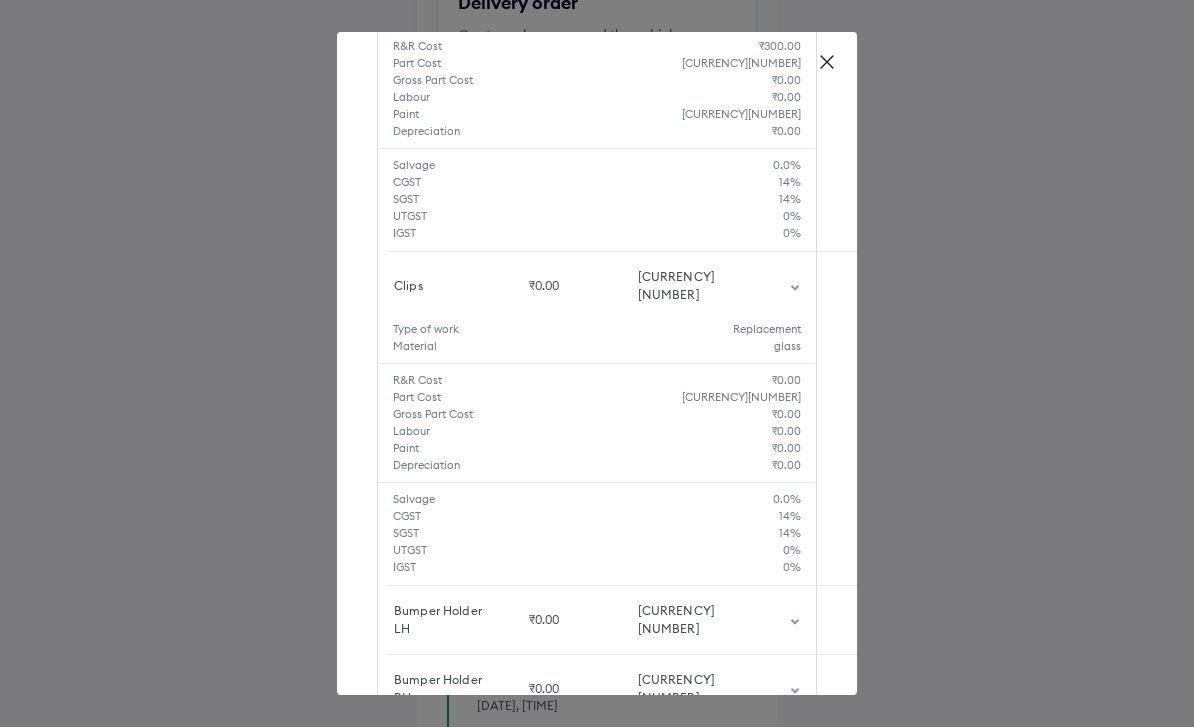 scroll, scrollTop: 498, scrollLeft: 0, axis: vertical 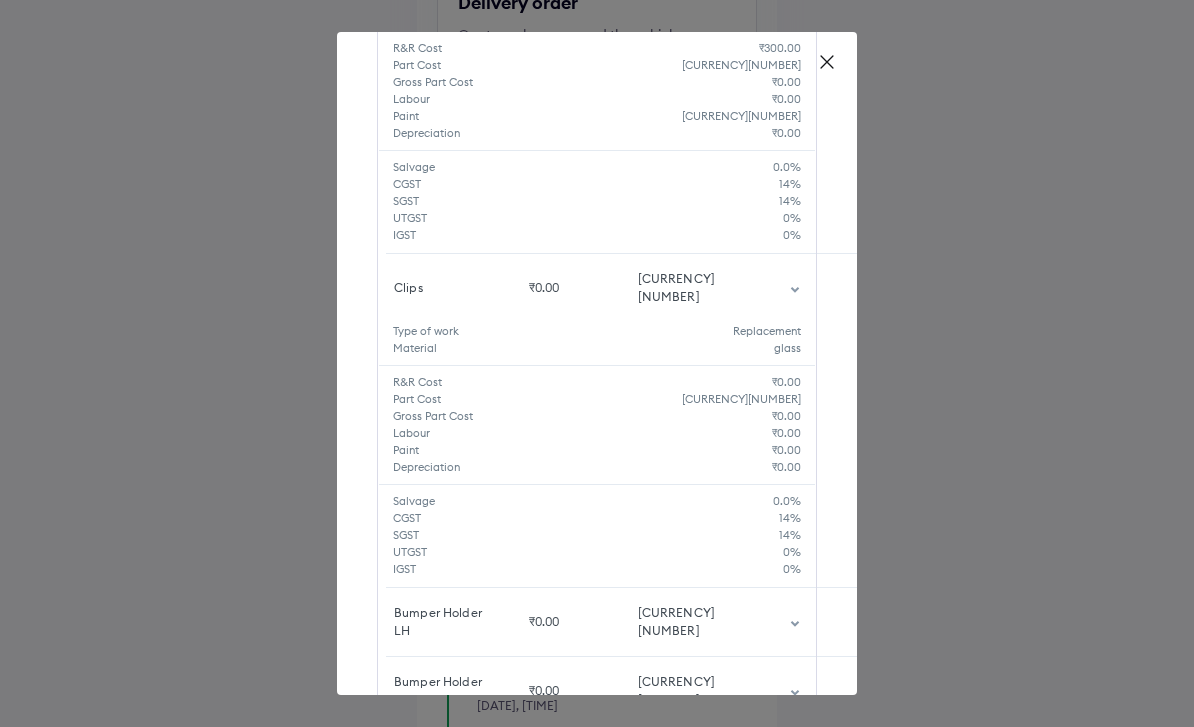 click at bounding box center [795, 622] 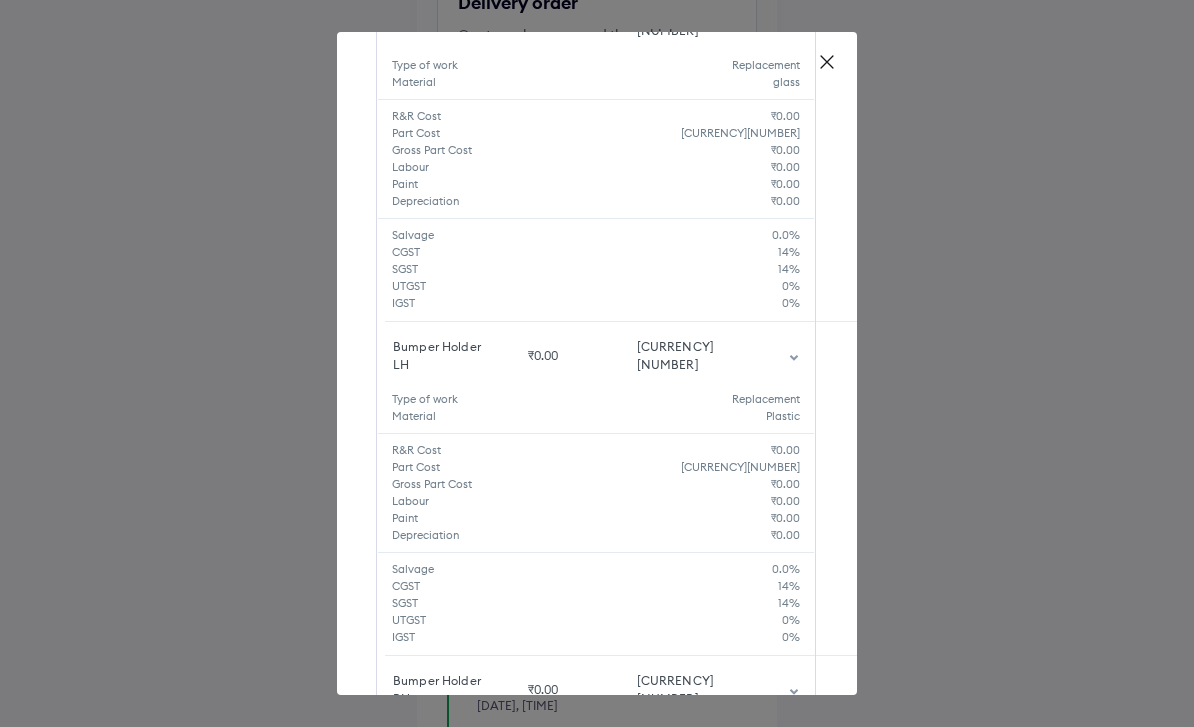 scroll, scrollTop: 763, scrollLeft: 1, axis: both 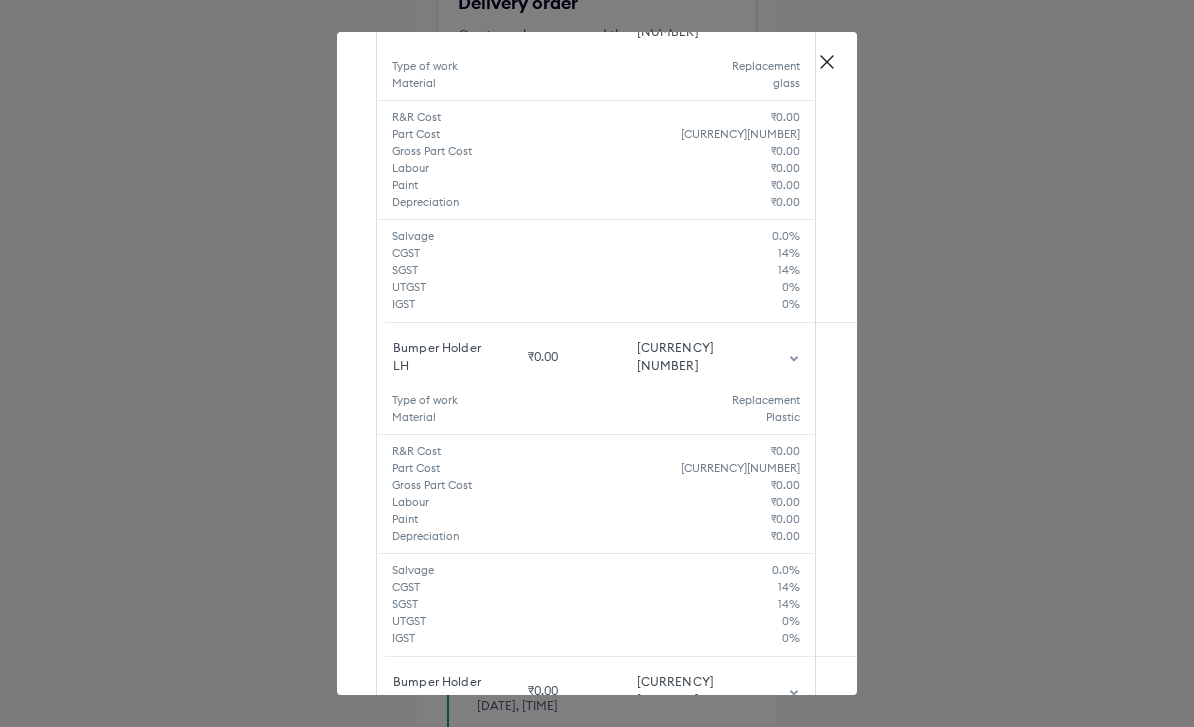 click 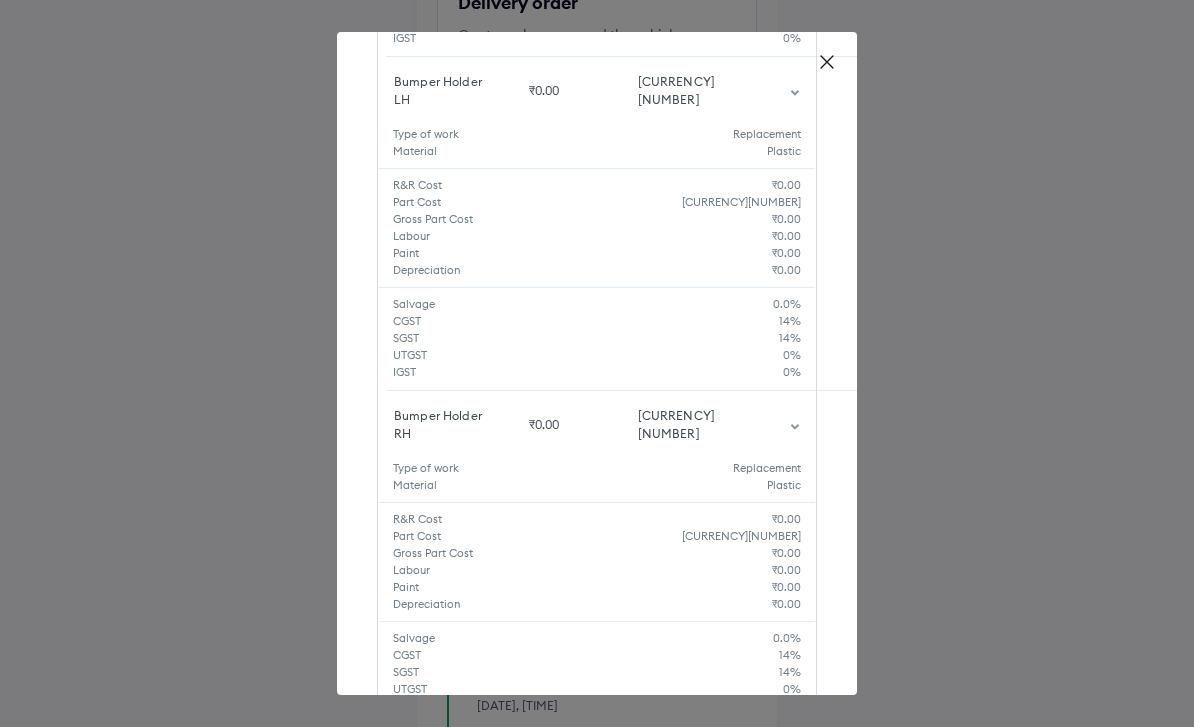 scroll, scrollTop: 1028, scrollLeft: 0, axis: vertical 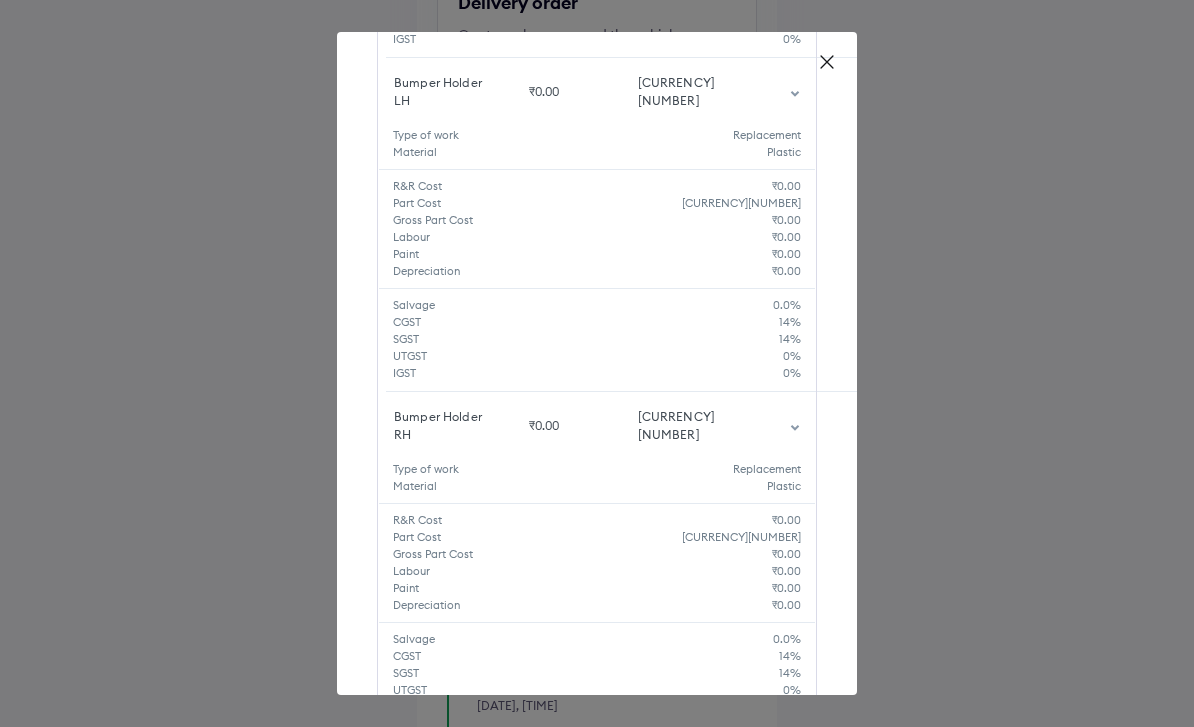 click 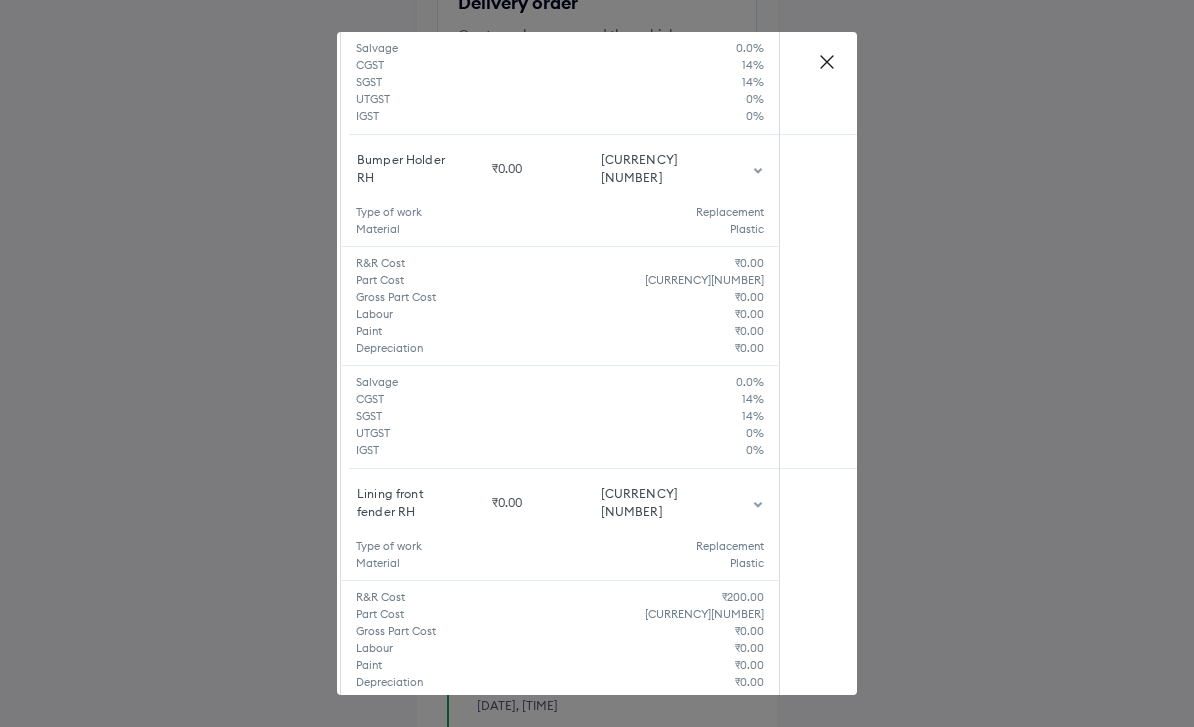 click on "Detailed breakup The total repair cost was   ₹9,222.00 . ACKO paid  ₹2,872.57  and you need to pay   ₹6,349.43 . Breakup of the total repair cost is shown below. ACKO’s Liability ₹2,872.57 Your Liability ₹6,349.43 Total repair cost breakup: Item Depreciation Net Cost Bumper Front ₹0.00 ₹8,048.67 Type of work Replacement Material Plastic R&R Cost ₹300.00 Part Cost ₹1,792.96 Gross Part Cost ₹0.00 Labour ₹0.00 Paint ₹4,576.00 Depreciation ₹0.00 Salvage 0.0 % CGST 14 % SGST 14 % UTGST 0 % IGST 0 % Clips ₹0.00 ₹59.90 Type of work Replacement Material glass R&R Cost ₹0.00 Part Cost ₹46.80 Gross Part Cost ₹0.00 Labour ₹0.00 Paint ₹0.00 Depreciation ₹0.00 Salvage 0.0 % CGST 14 % SGST 14 % UTGST 0 % IGST 0 % Bumper Holder LH ₹0.00 ₹64.00 Type of work Replacement Material Plastic R&R Cost ₹0.00 Part Cost ₹50.00 Gross Part Cost ₹0.00 Labour ₹0.00 Paint ₹0.00 Depreciation ₹0.00 Salvage 0.0 % CGST 14 % SGST 14 % UTGST 0 % IGST 0 % Bumper Holder RH ₹0.00 Plastic" at bounding box center [597, 363] 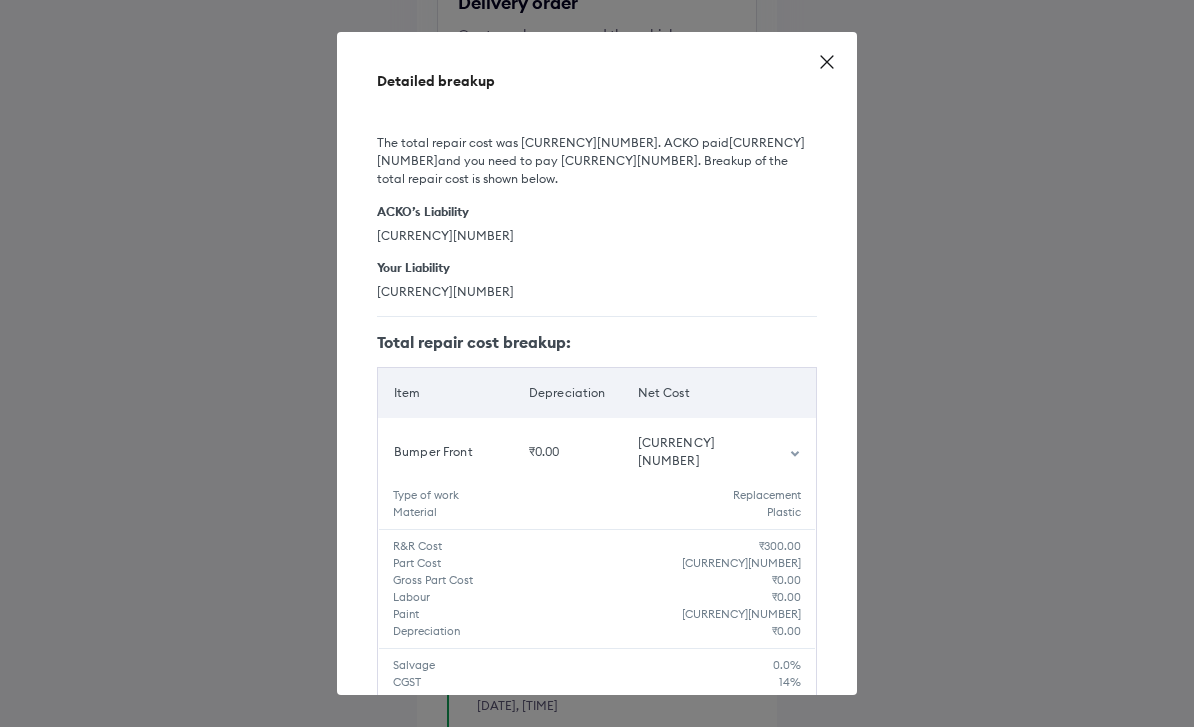 scroll, scrollTop: 0, scrollLeft: 0, axis: both 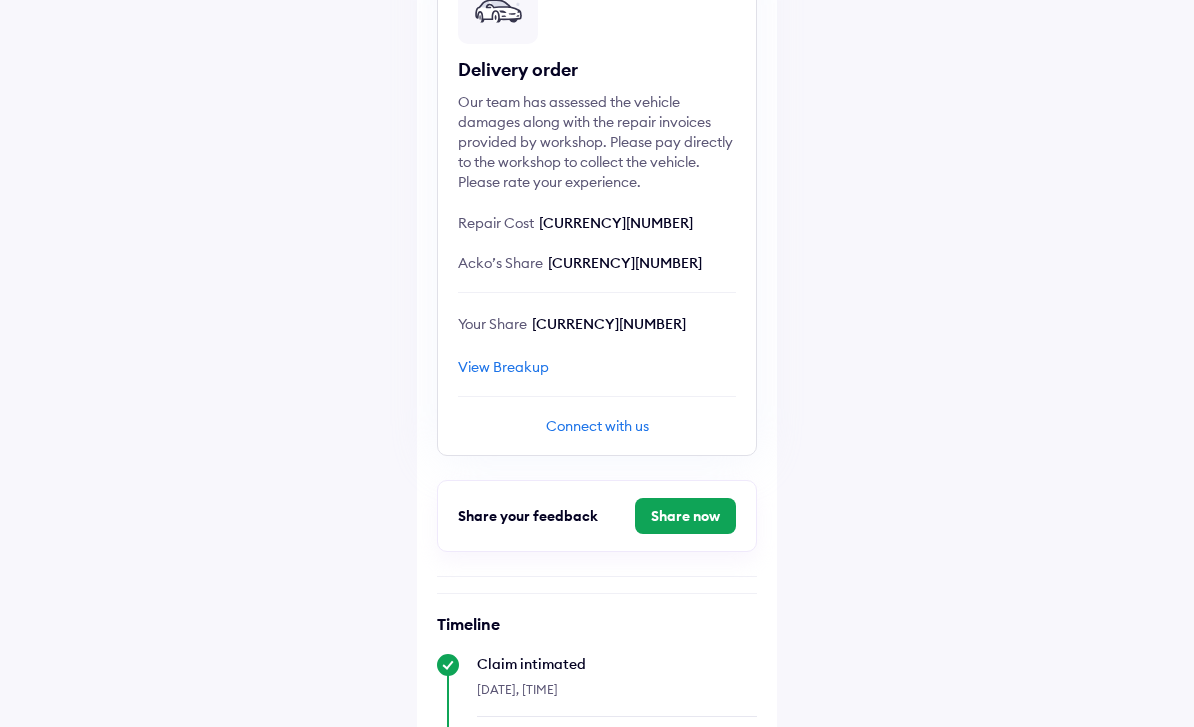 click on "View Breakup" 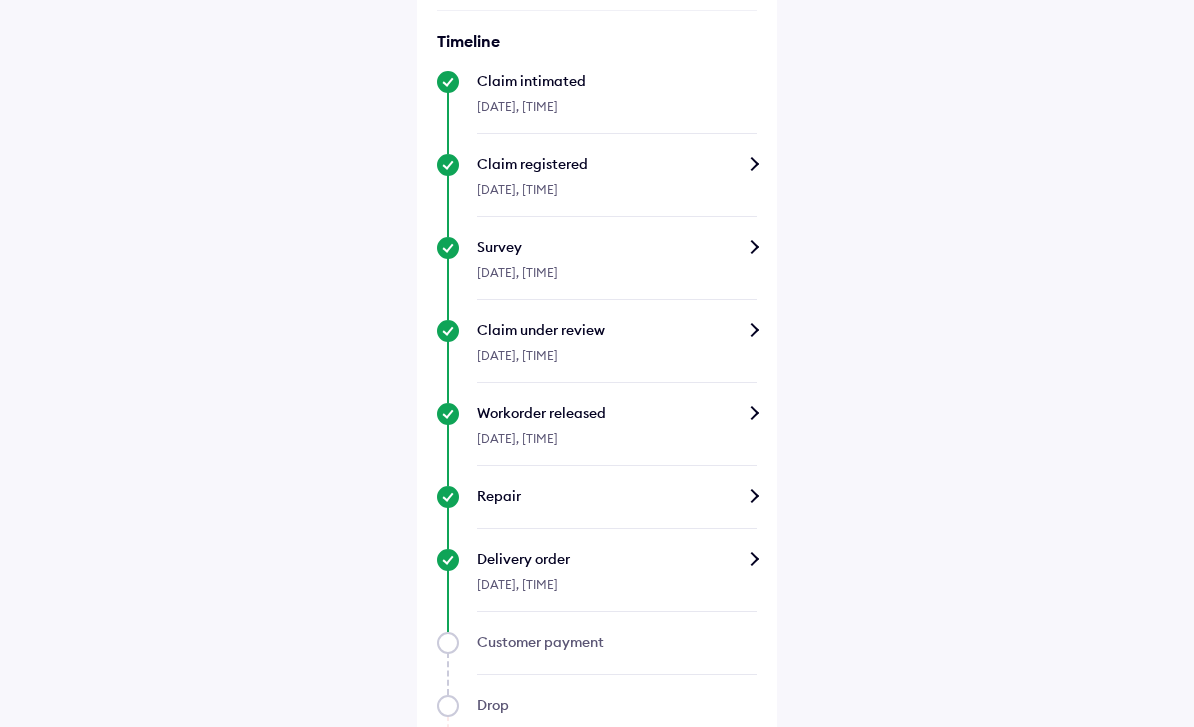 click on "Claim under review" at bounding box center [617, 330] 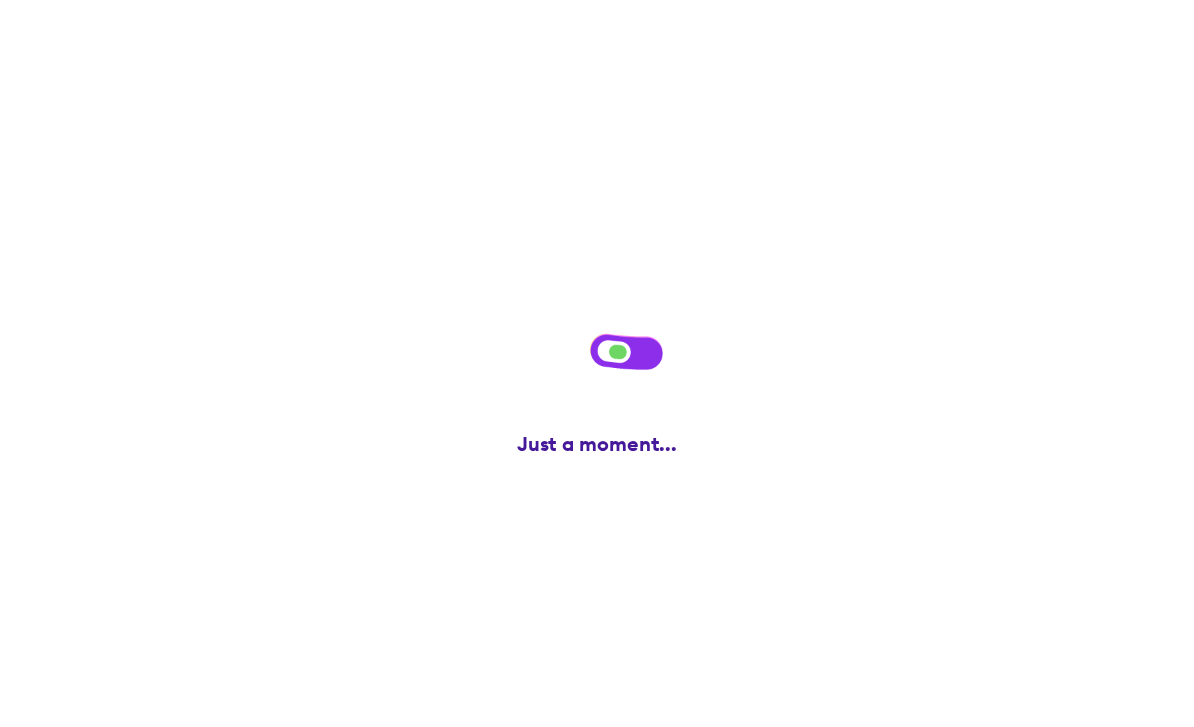 scroll, scrollTop: 0, scrollLeft: 0, axis: both 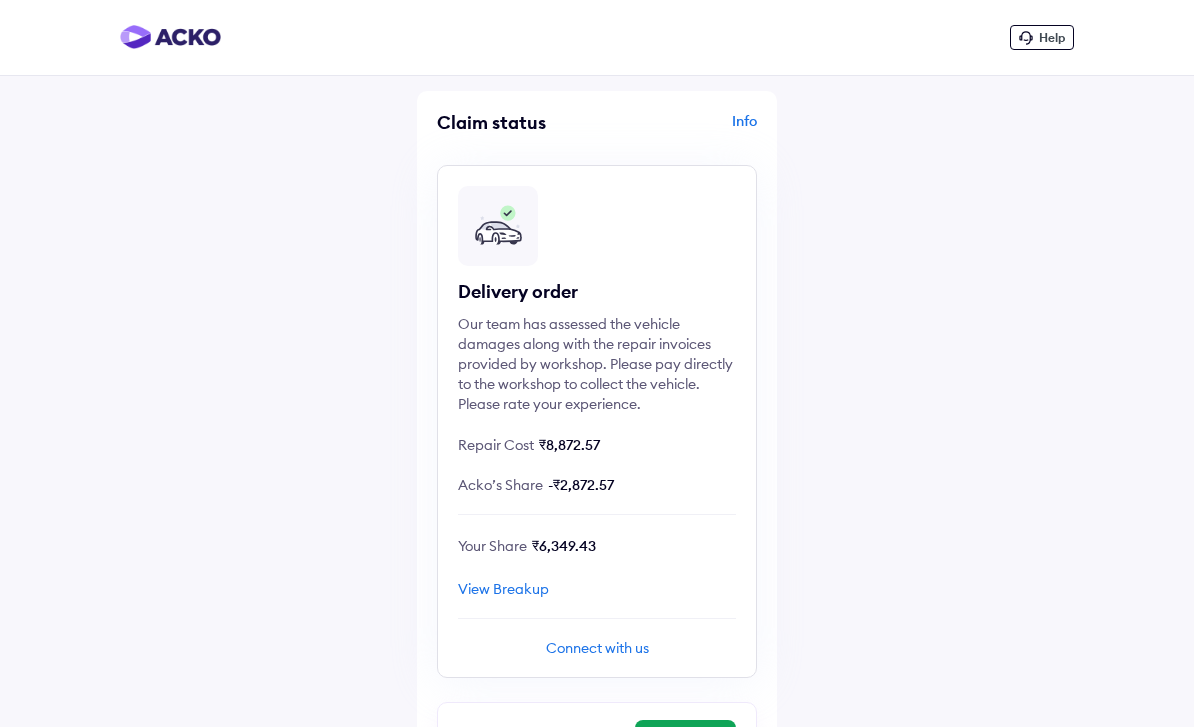 click on "Help" at bounding box center (1052, 37) 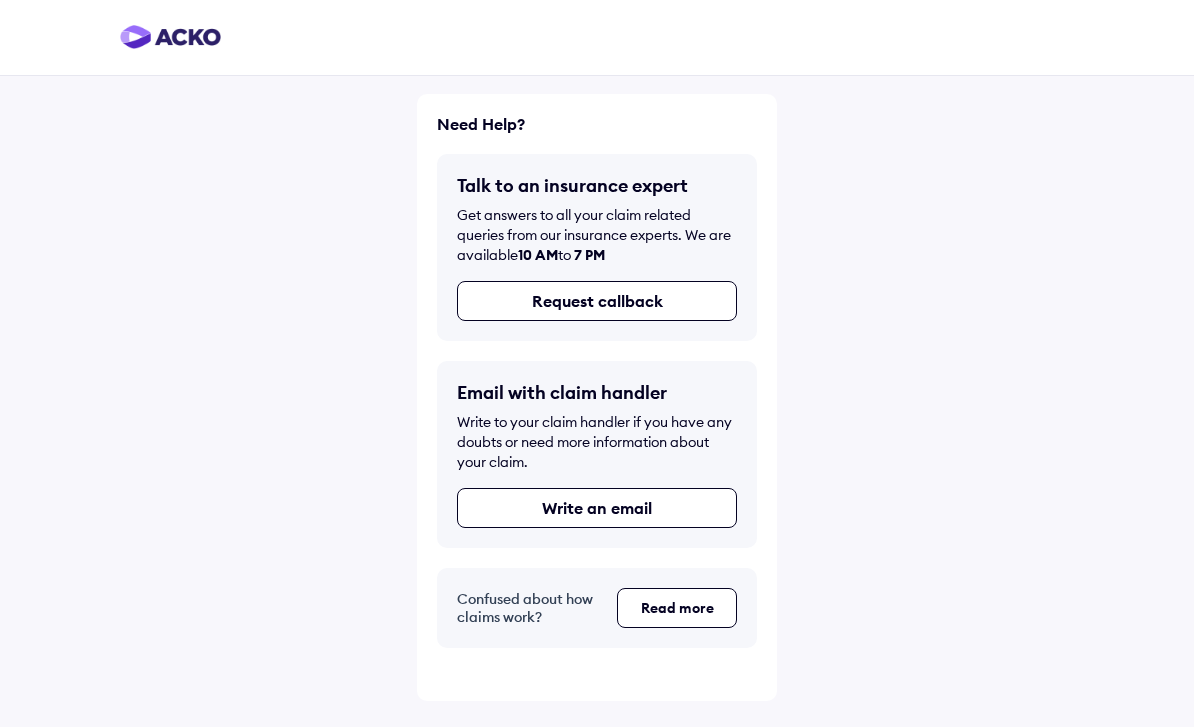 scroll, scrollTop: 0, scrollLeft: 0, axis: both 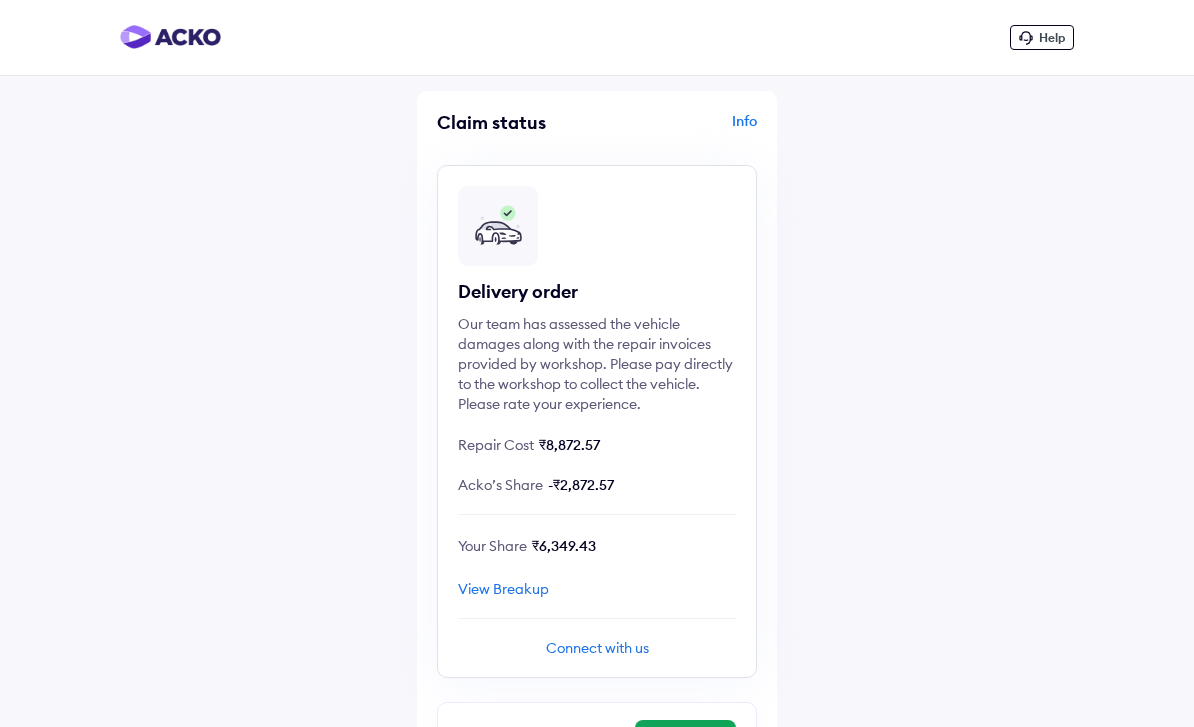 click on "Info" at bounding box center (679, 130) 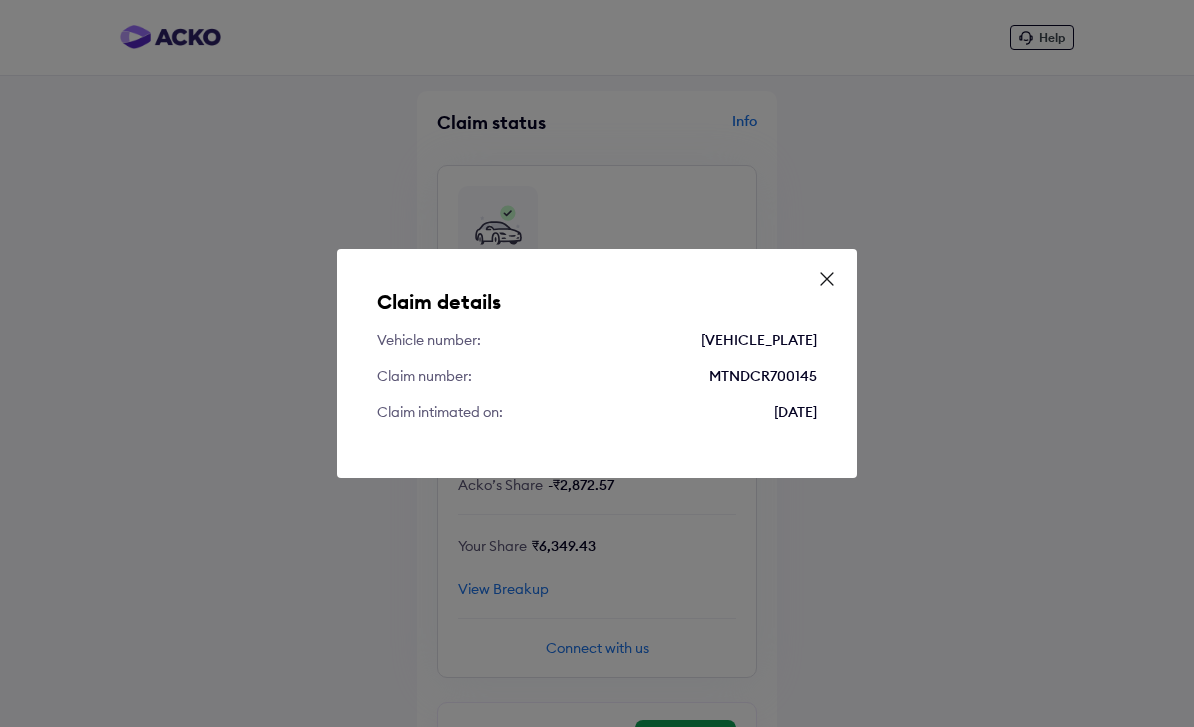 click on "Claim details Vehicle number: KA51MV1112 Claim number: MTNDCR700145 Claim intimated on: 26th Jul 2025" at bounding box center (597, 363) 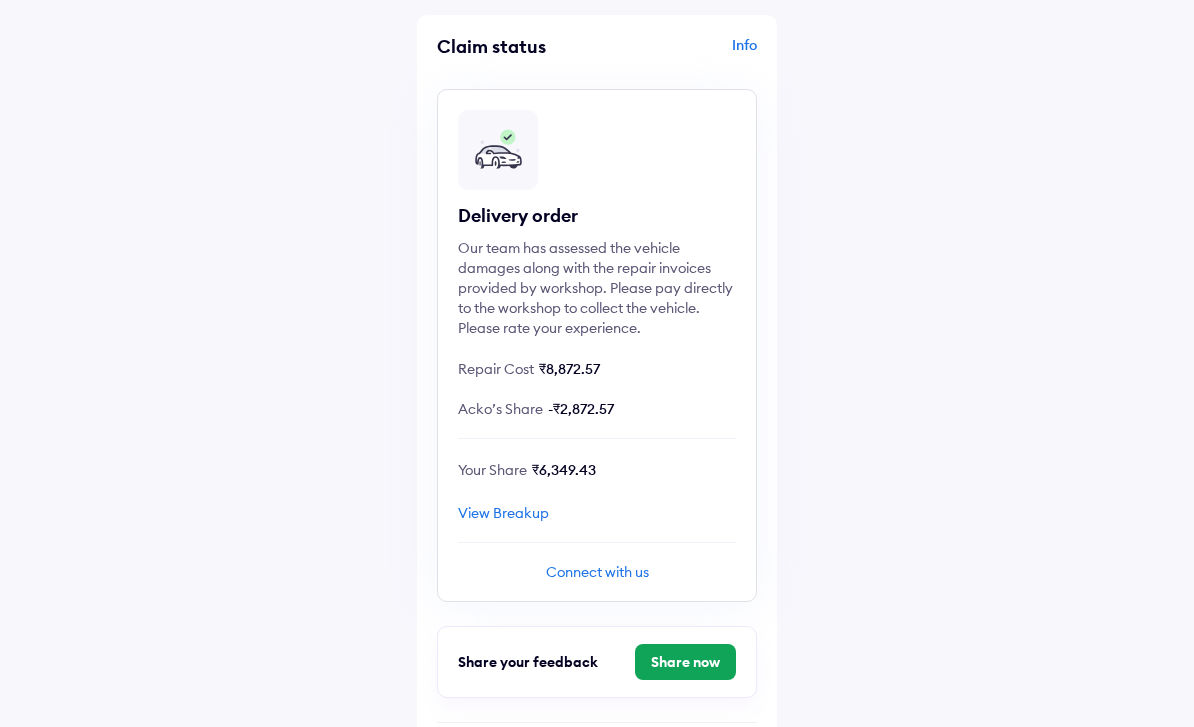 scroll, scrollTop: 76, scrollLeft: 0, axis: vertical 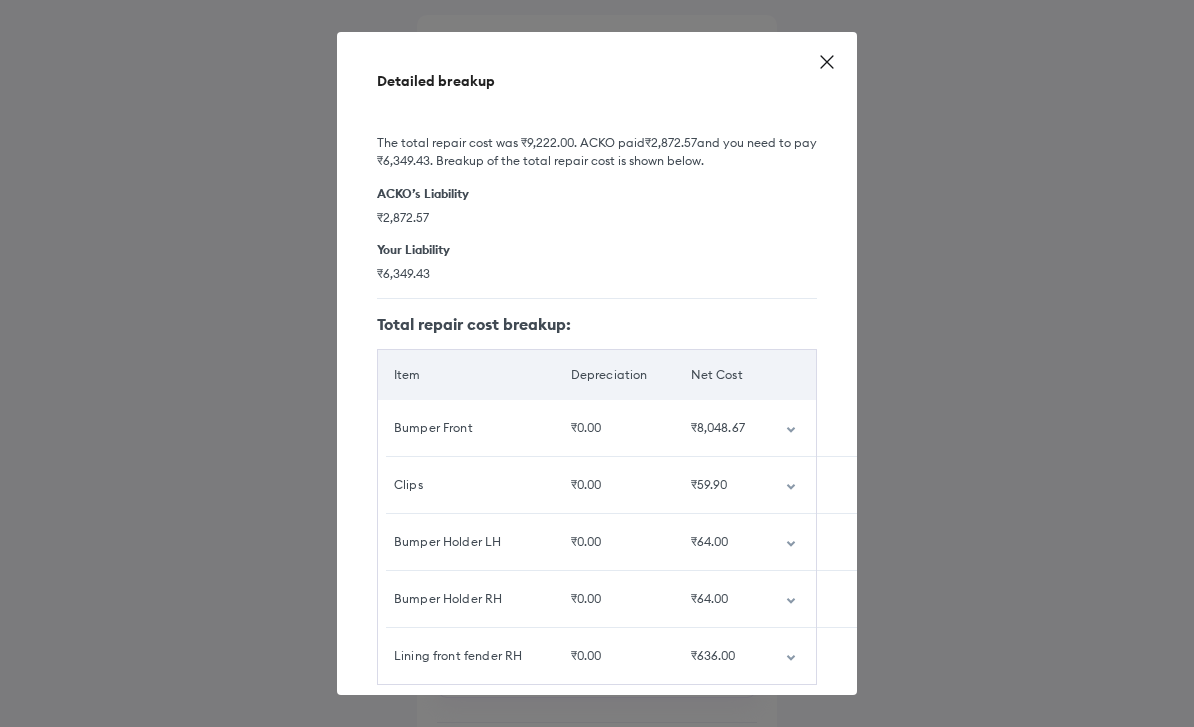 click at bounding box center [793, 428] 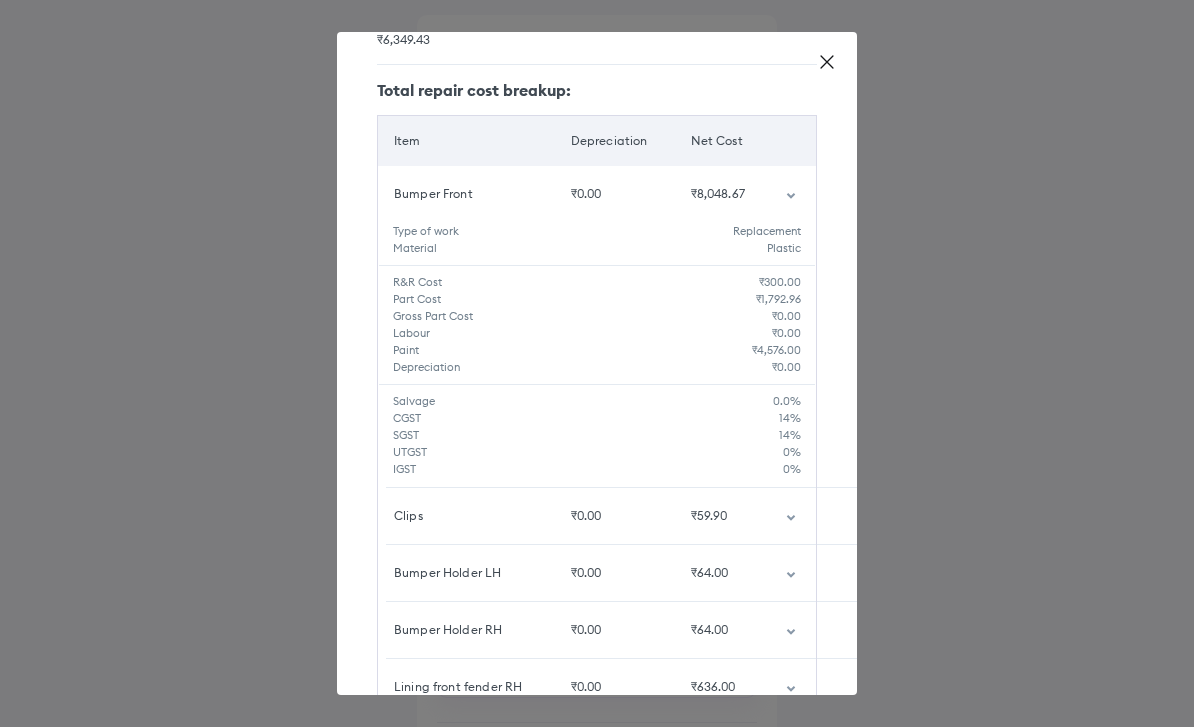 scroll, scrollTop: 233, scrollLeft: 0, axis: vertical 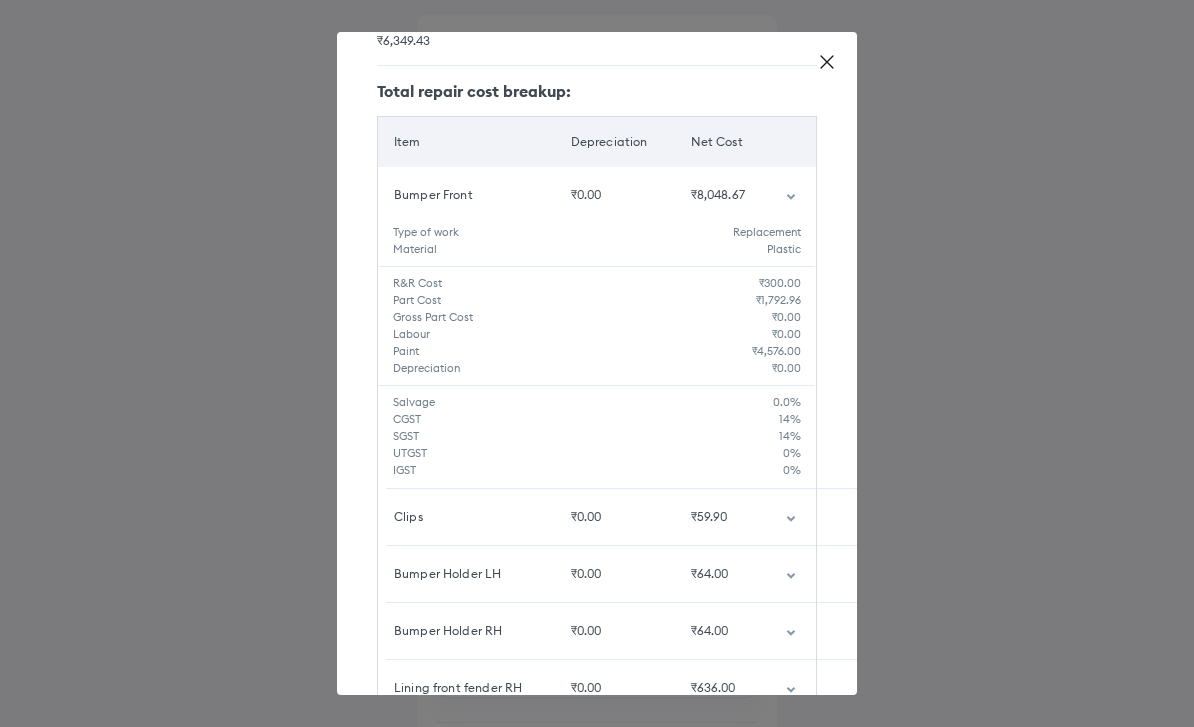 click at bounding box center (793, 688) 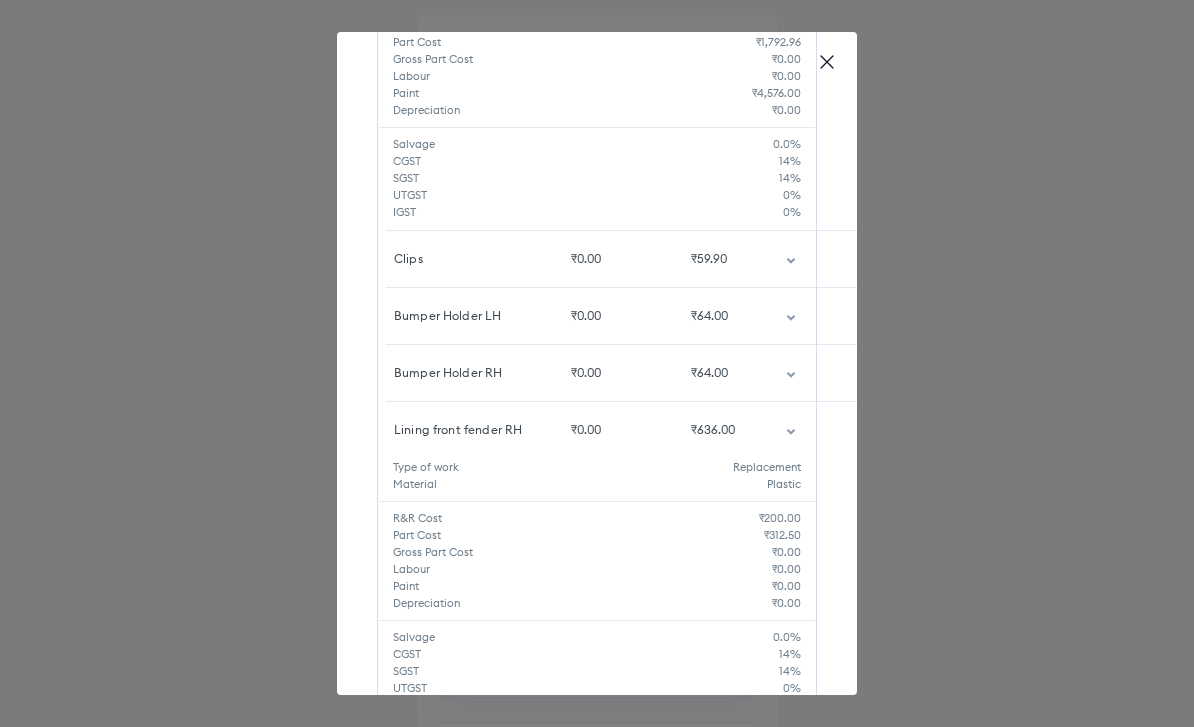 scroll, scrollTop: 490, scrollLeft: 0, axis: vertical 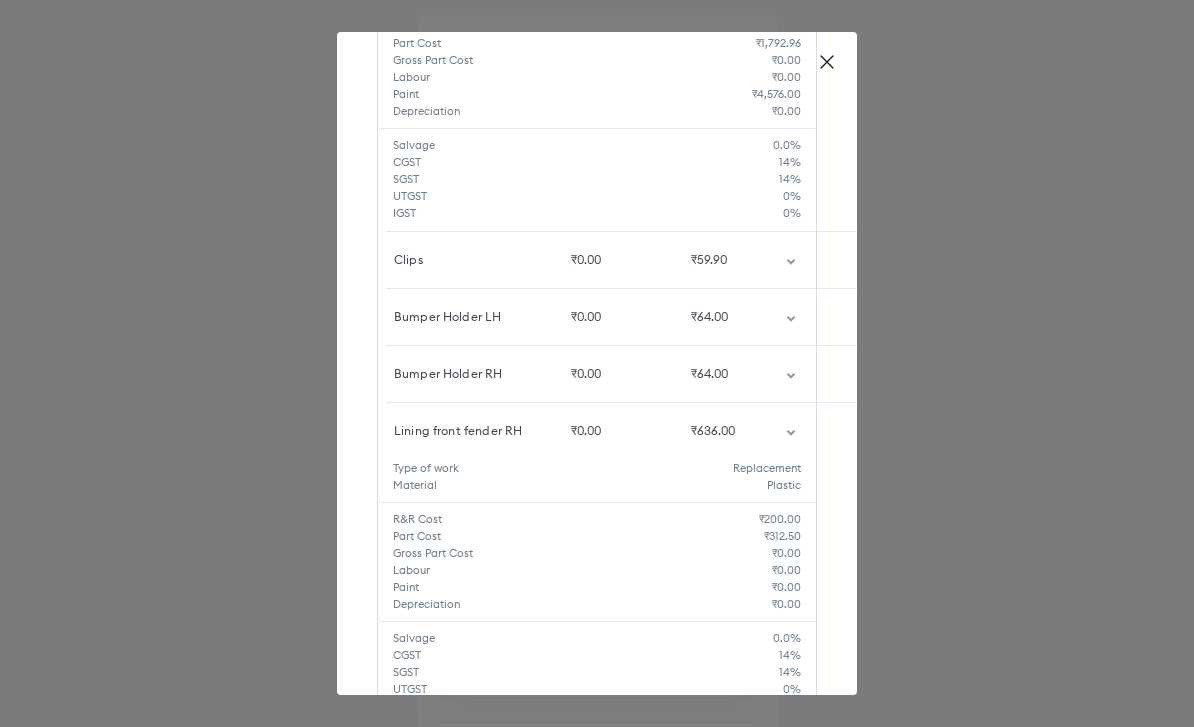 click 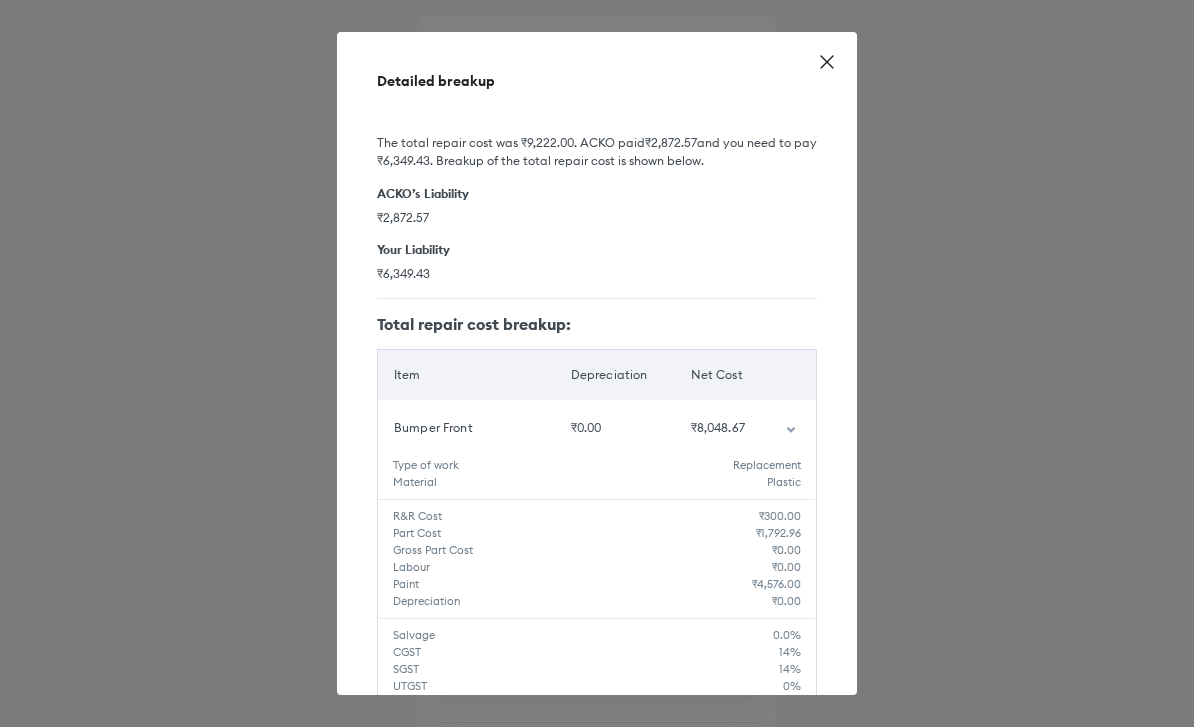 scroll, scrollTop: 0, scrollLeft: 0, axis: both 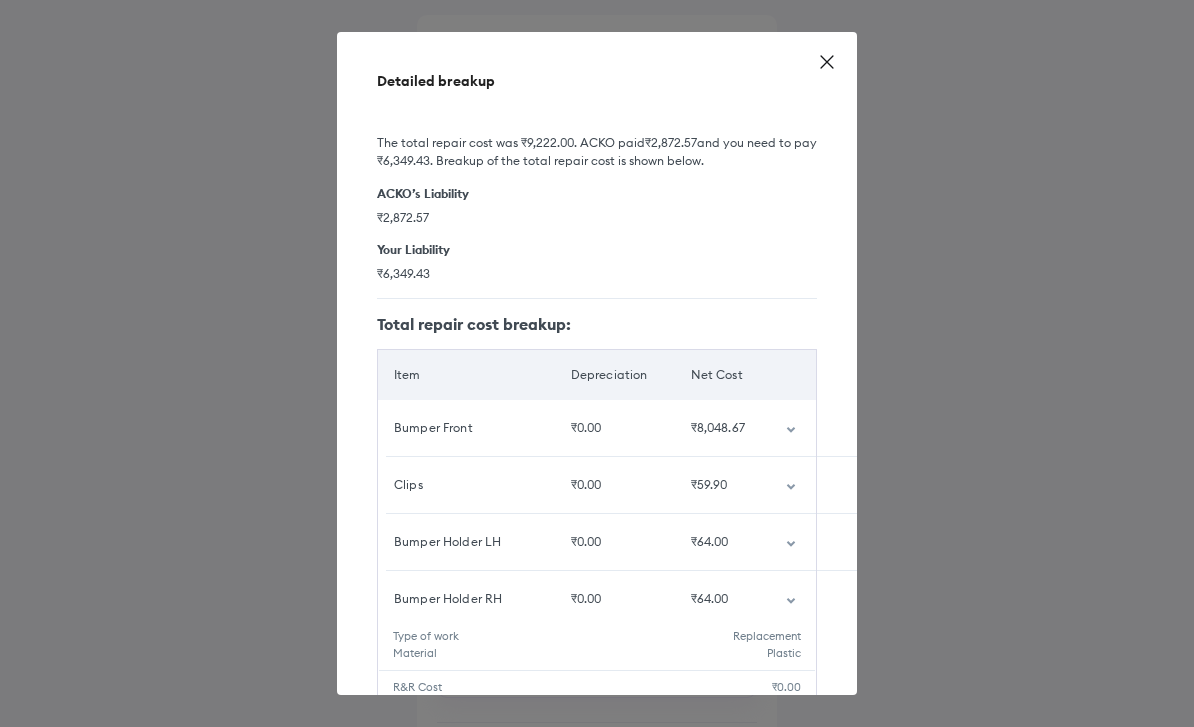 click 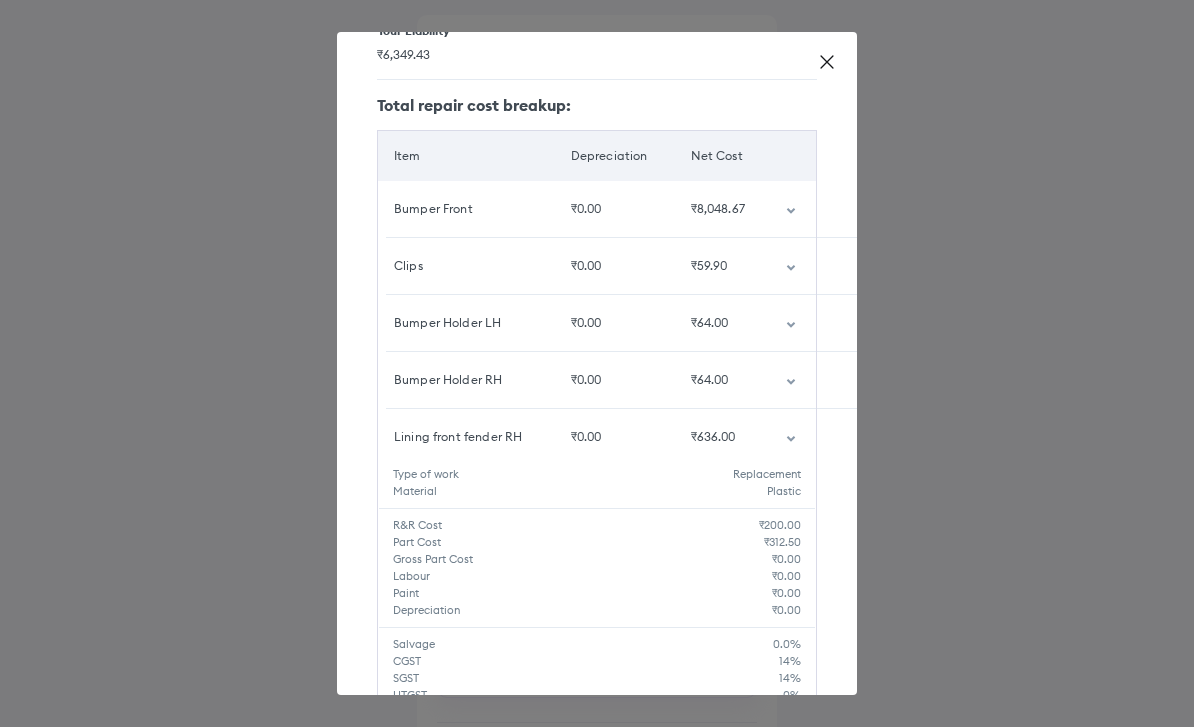 scroll, scrollTop: 221, scrollLeft: 0, axis: vertical 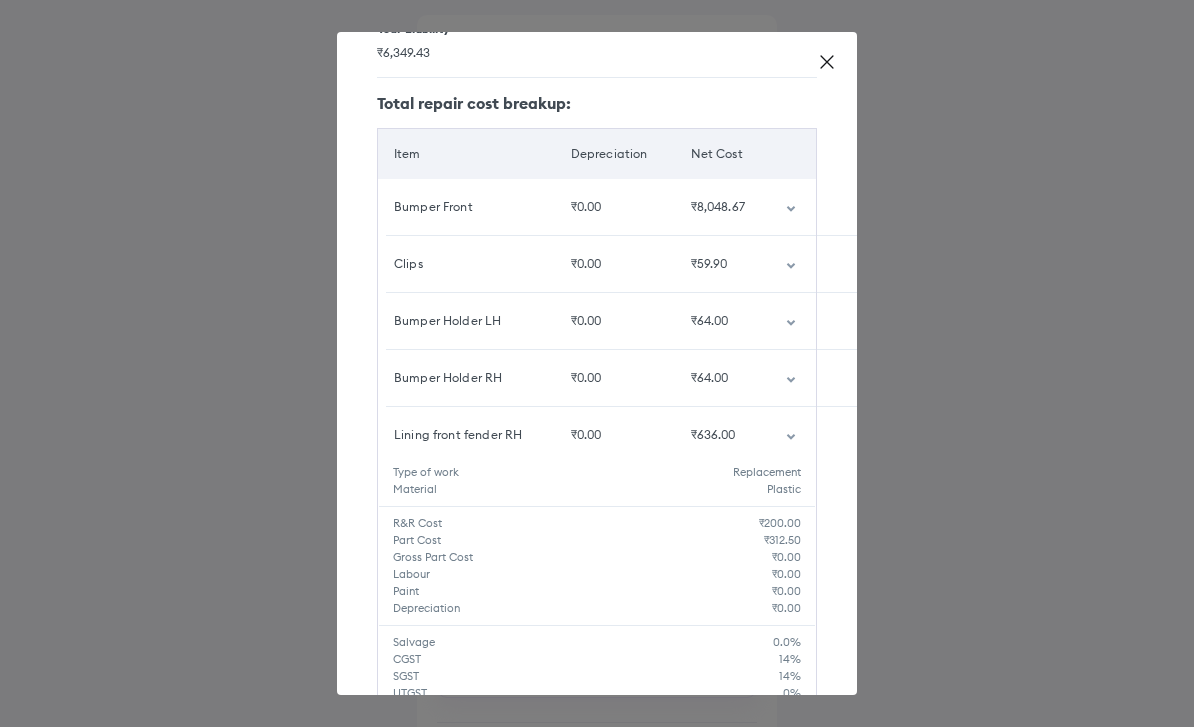 click at bounding box center (793, 435) 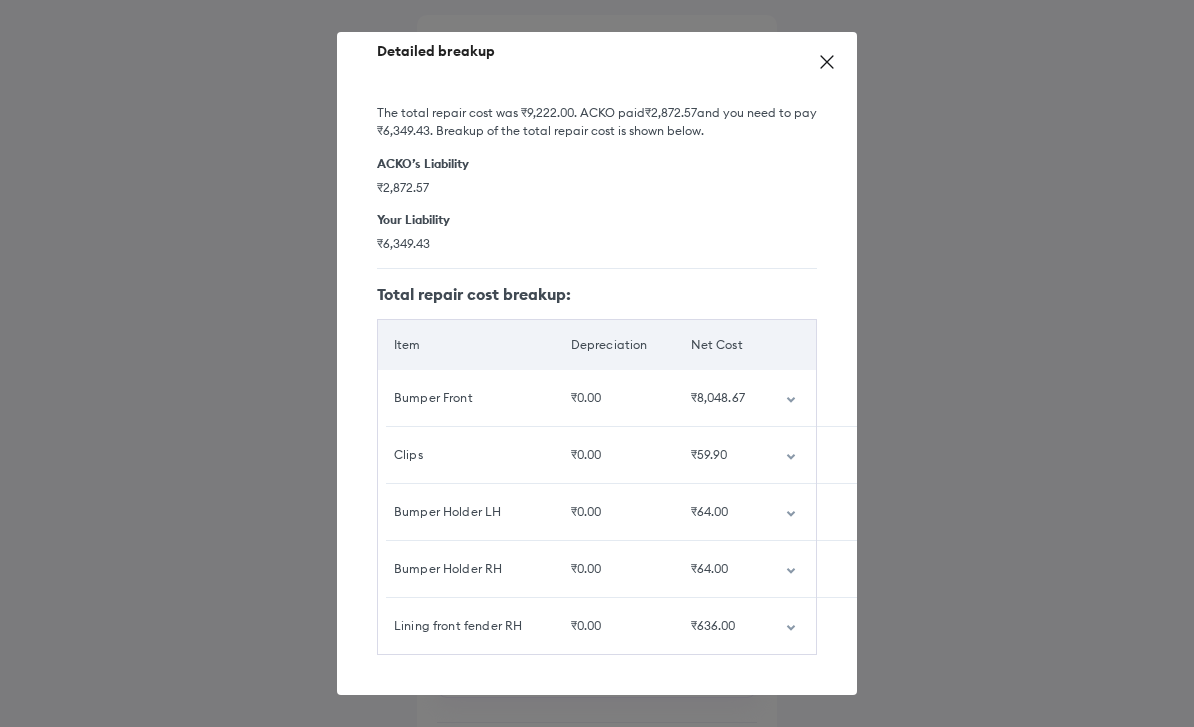 scroll, scrollTop: 0, scrollLeft: 0, axis: both 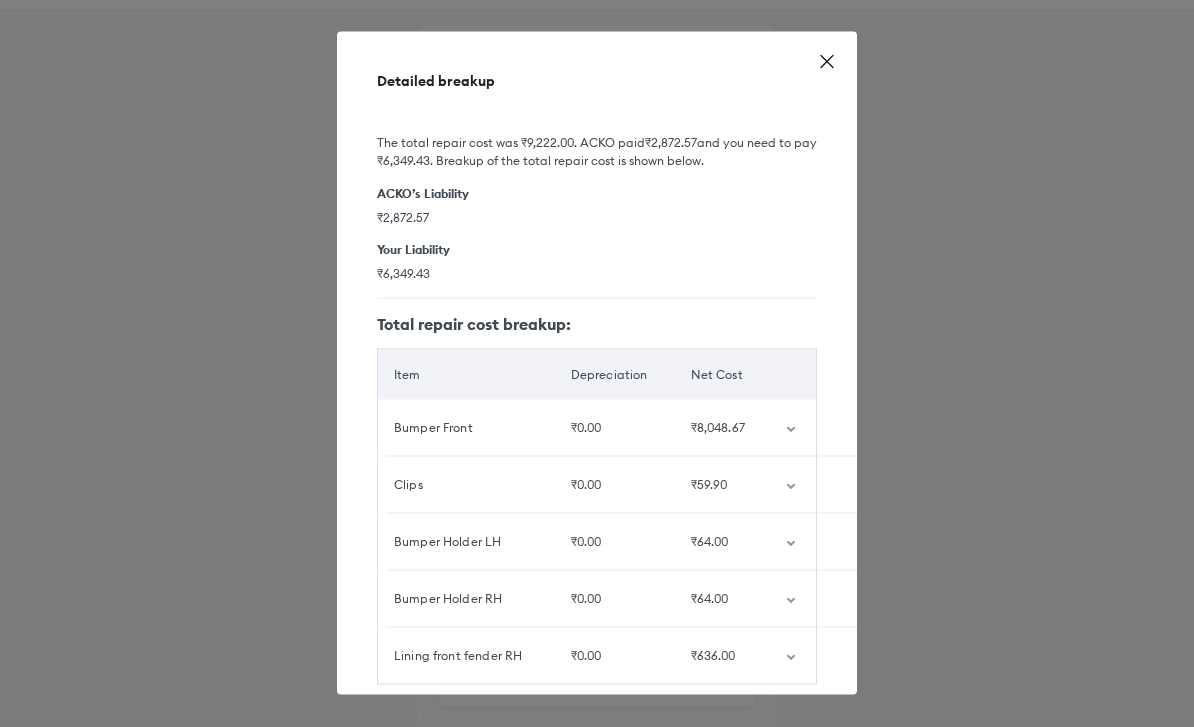 click on "Detailed breakup The total repair cost was   ₹9,222.00 . ACKO paid  ₹2,872.57  and you need to pay   ₹6,349.43 . Breakup of the total repair cost is shown below. ACKO’s Liability ₹2,872.57 Your Liability ₹6,349.43 Total repair cost breakup: Item Depreciation Net Cost Bumper Front ₹0.00 ₹8,048.67 Clips ₹0.00 ₹59.90 Bumper Holder LH ₹0.00 ₹64.00 Bumper Holder RH ₹0.00 ₹64.00 Lining front fender RH ₹0.00 ₹636.00" at bounding box center (597, 363) 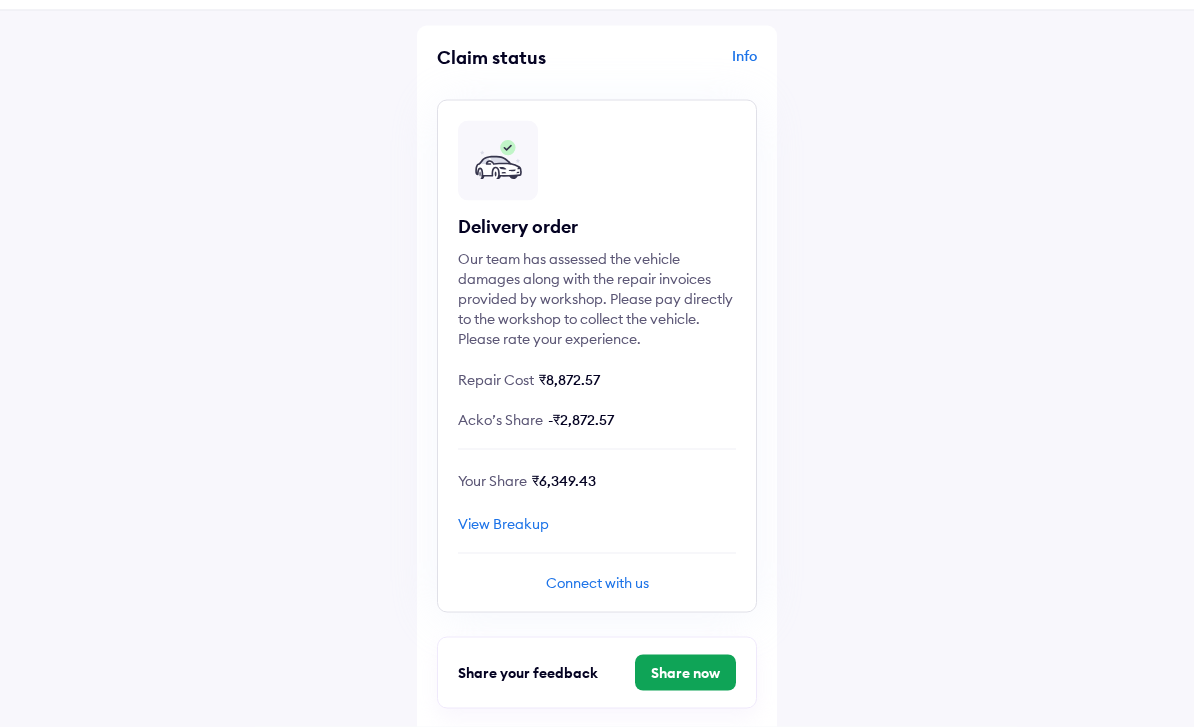 scroll, scrollTop: 66, scrollLeft: 0, axis: vertical 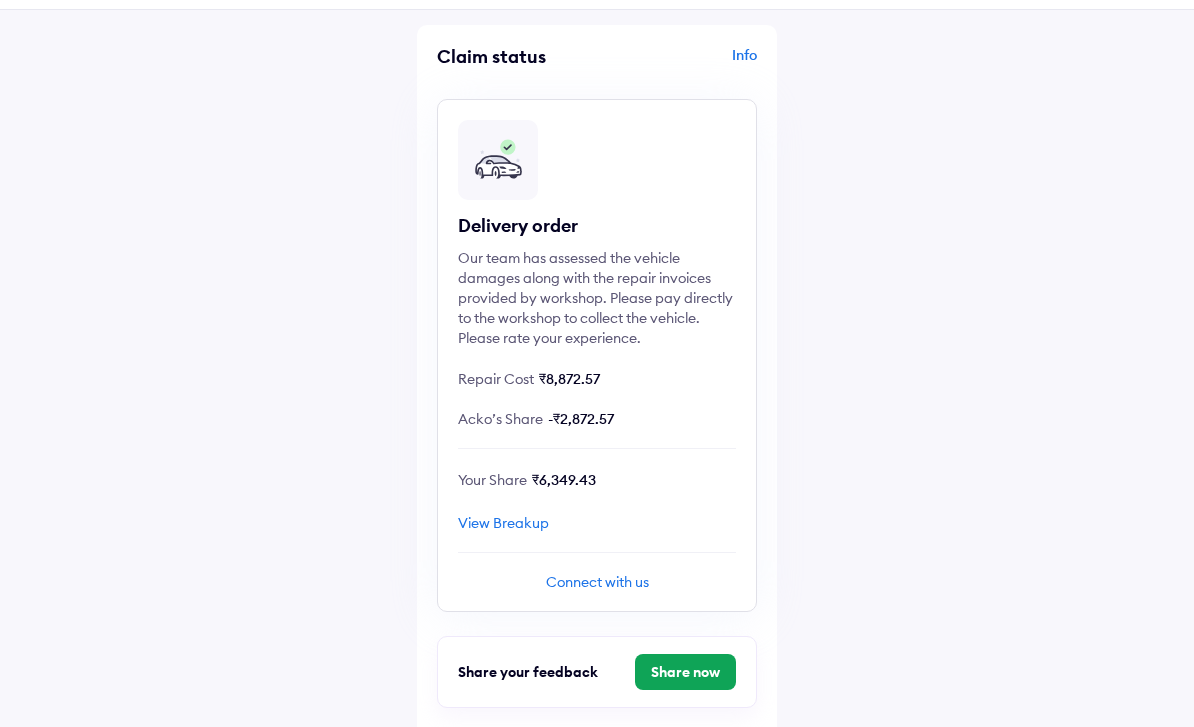 click on "Help Claim status Info Delivery order Our team has assessed the vehicle damages along with the repair invoices provided by workshop. Please pay directly to the workshop to collect the vehicle. Please rate your experience. Repair Cost ₹8,872.57 Acko’s Share -₹2,872.57 Your Share ₹6,349.43 View Breakup Connect with us Share your feedback Share now Timeline Claim intimated 26-Jul-2025, 11:59 AM Claim registered 26-Jul-2025, 11:59 AM Survey 26-Jul-2025, 3:20 PM Claim under review 26-Jul-2025, 12:59 PM Workorder released 26-Jul-2025, 6:03 PM Repair Delivery order 29-Jul-2025, 5:30 PM Customer payment Drop Claim closed" at bounding box center [597, 757] 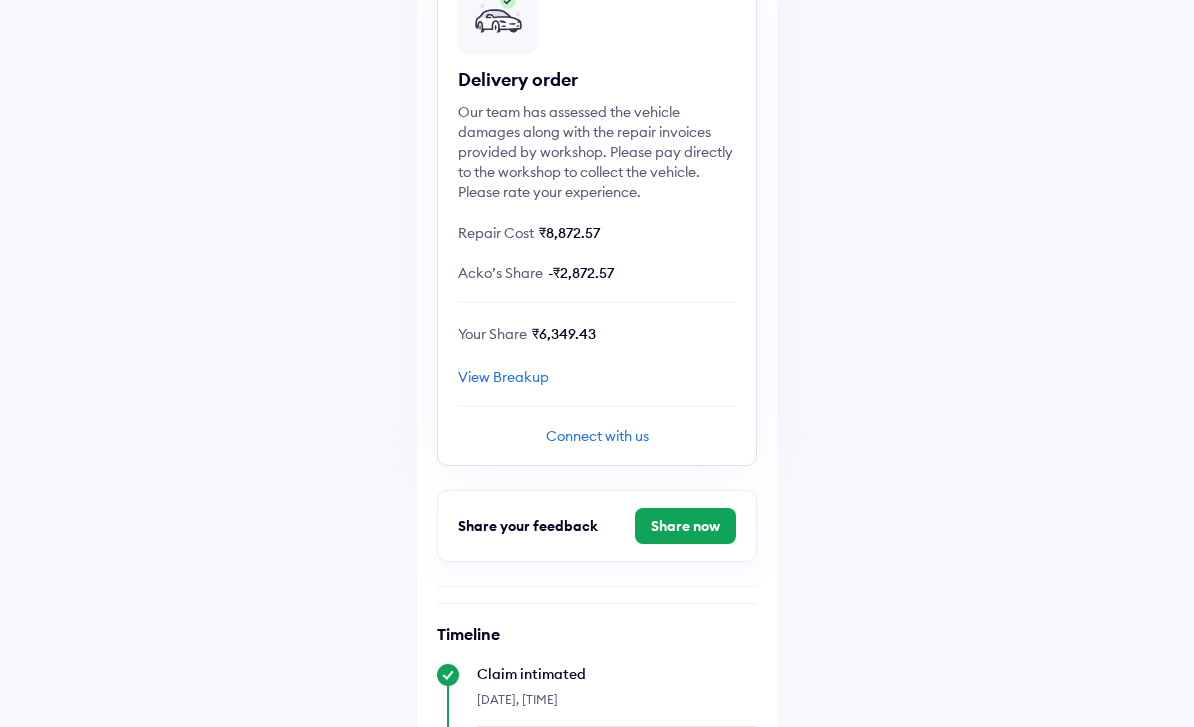 scroll, scrollTop: 217, scrollLeft: 0, axis: vertical 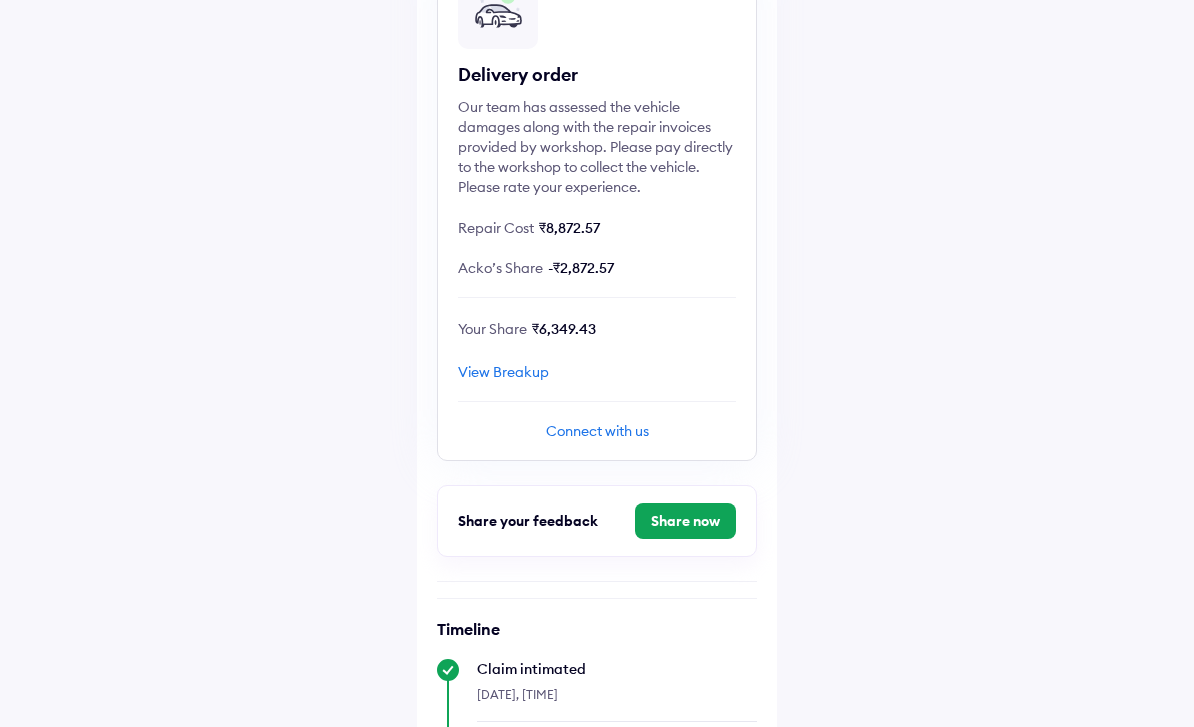 click on "Connect with us" 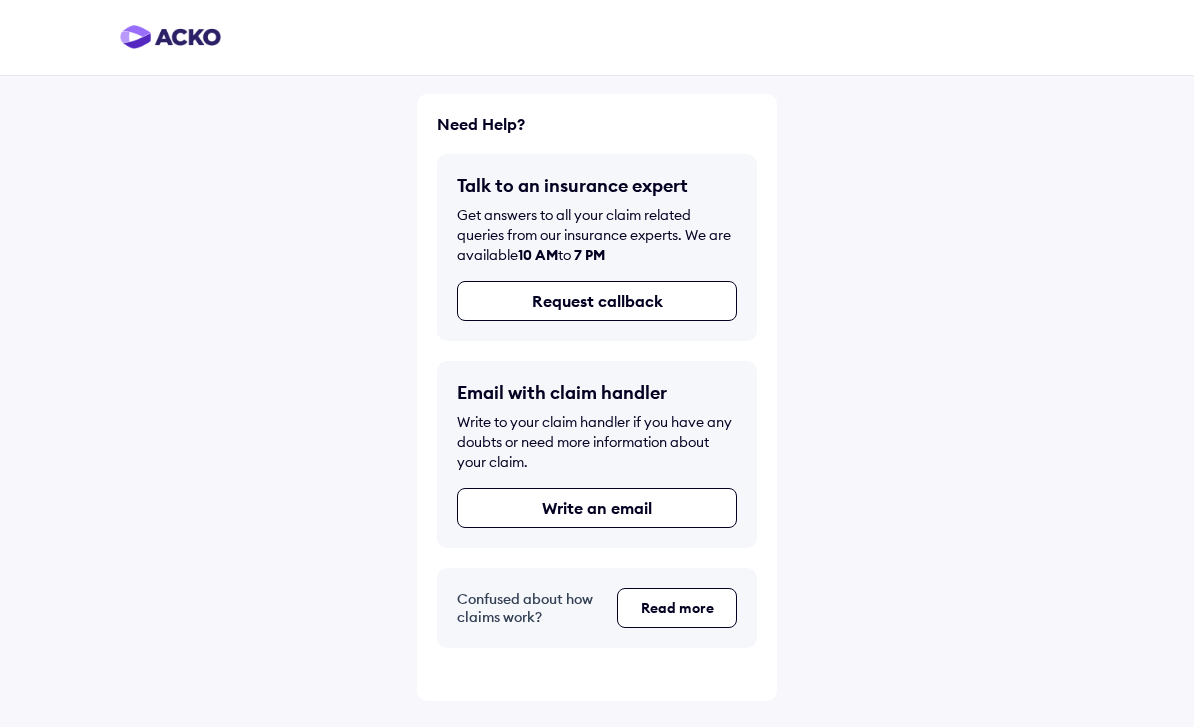 scroll, scrollTop: 0, scrollLeft: 0, axis: both 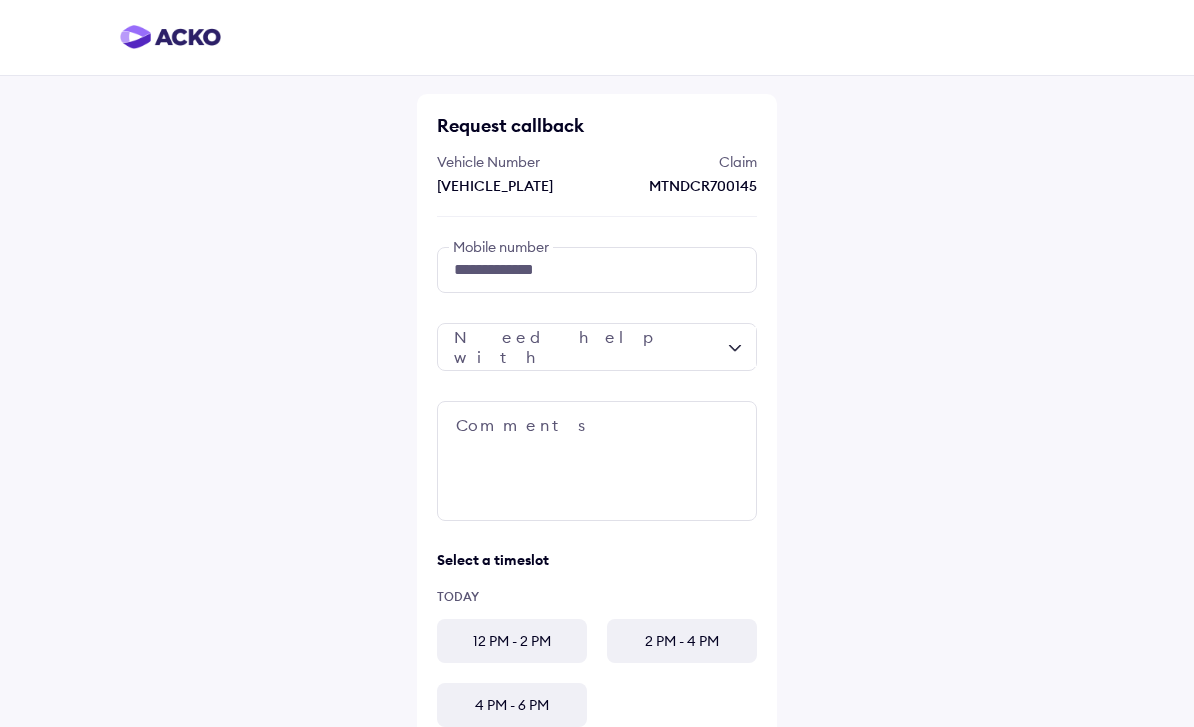 click at bounding box center [597, 347] 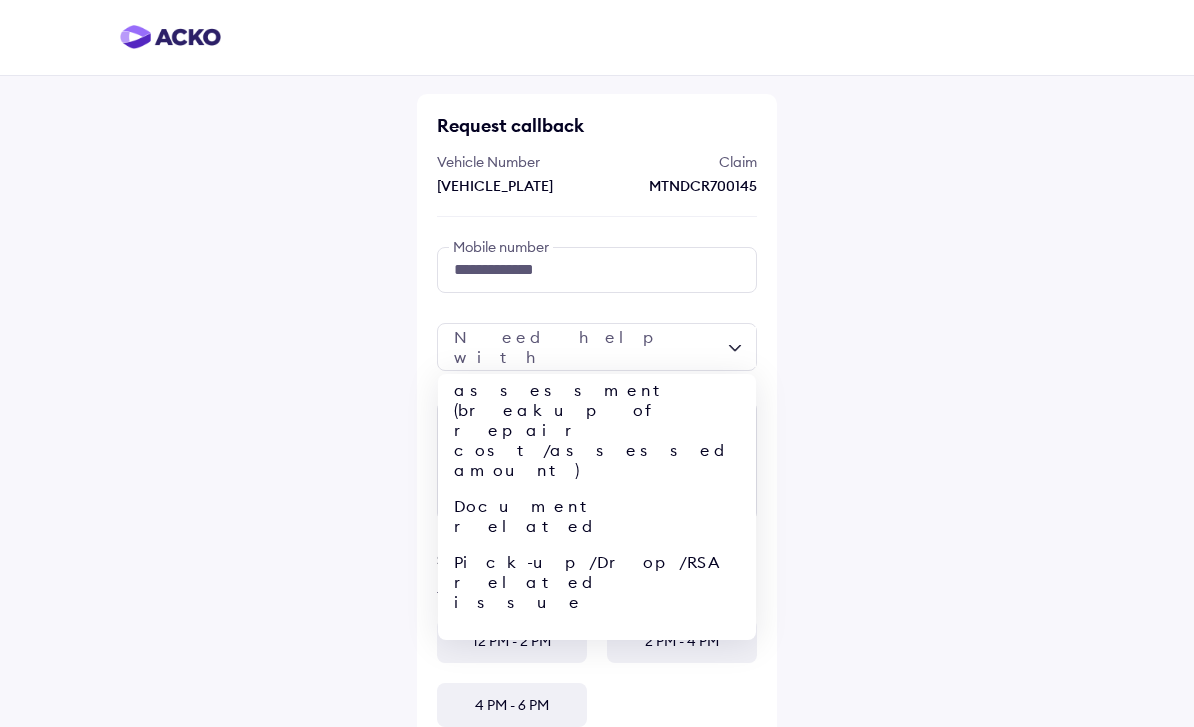 scroll, scrollTop: 48, scrollLeft: 0, axis: vertical 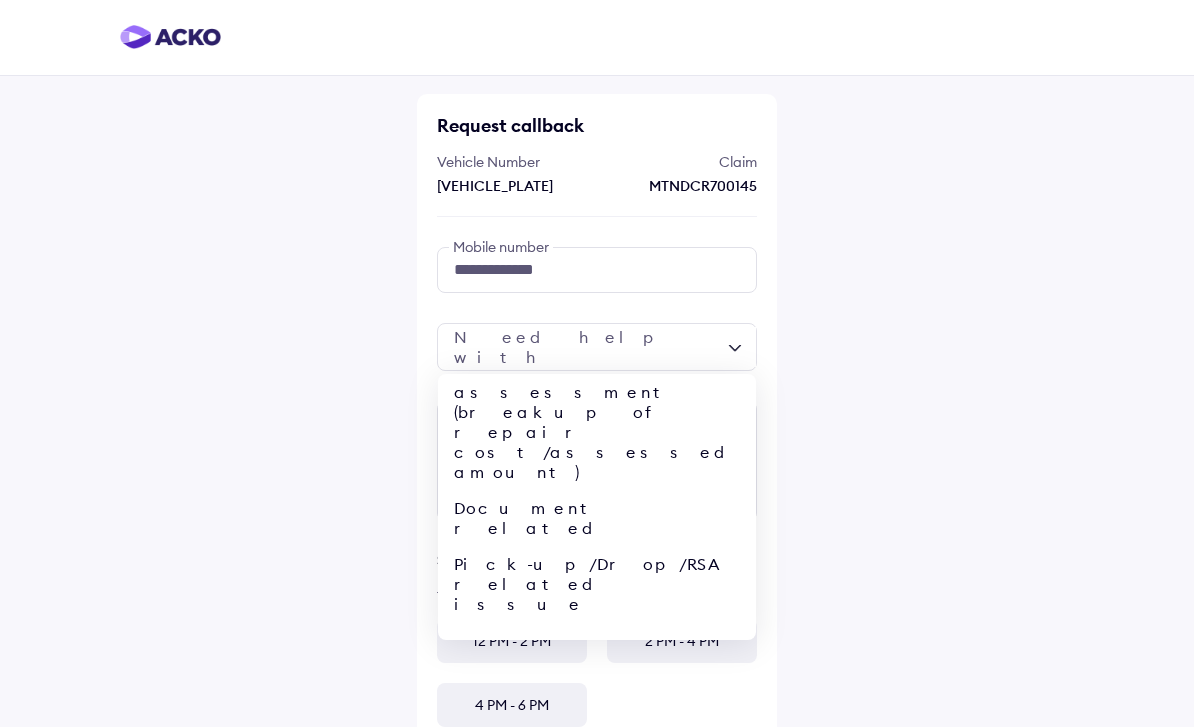 click on "Query regarding claim status" at bounding box center [597, 670] 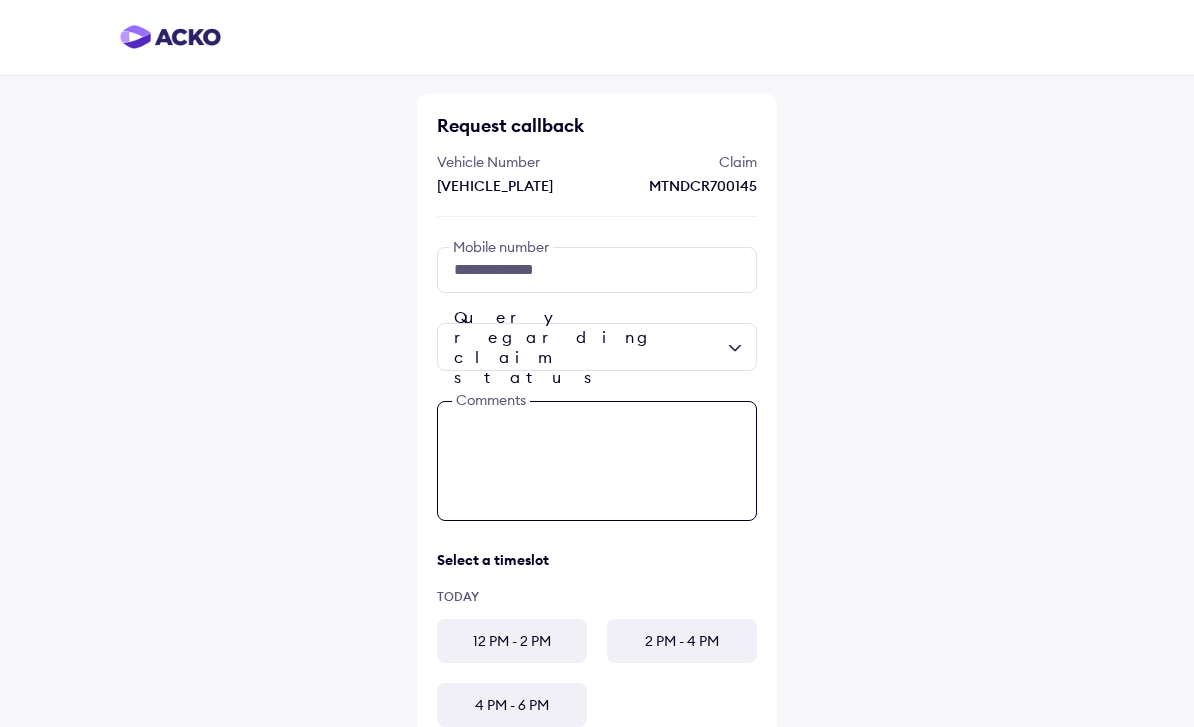 click at bounding box center (597, 461) 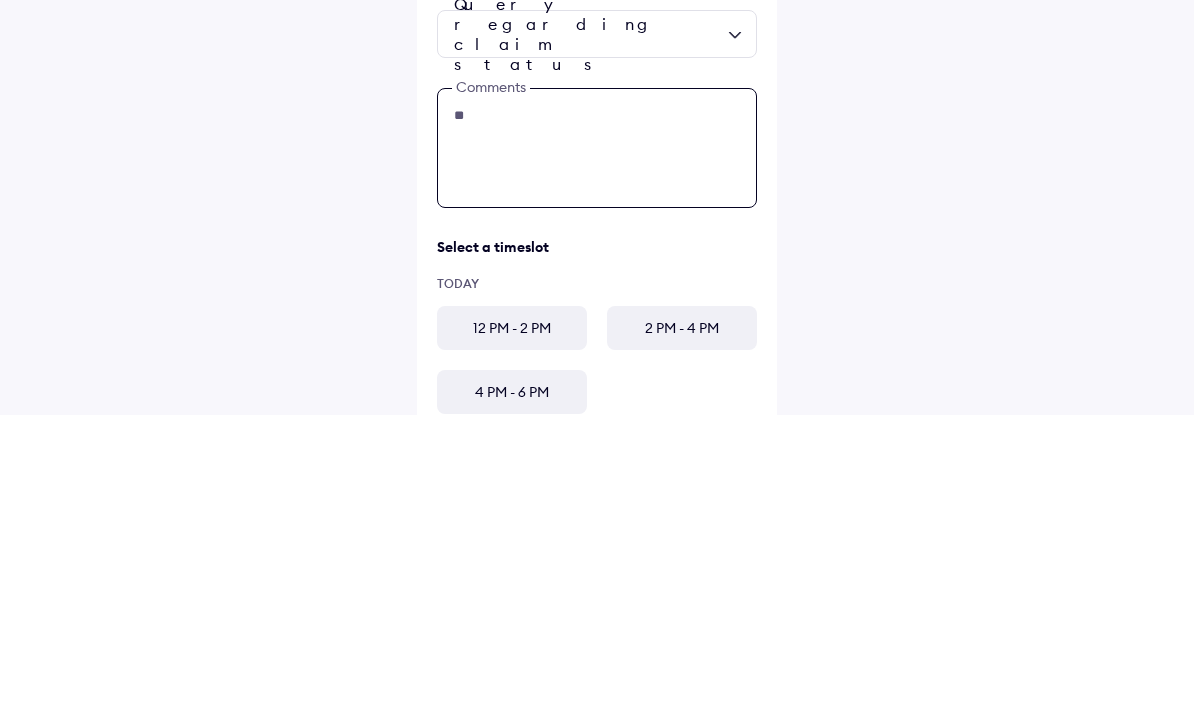 type on "*" 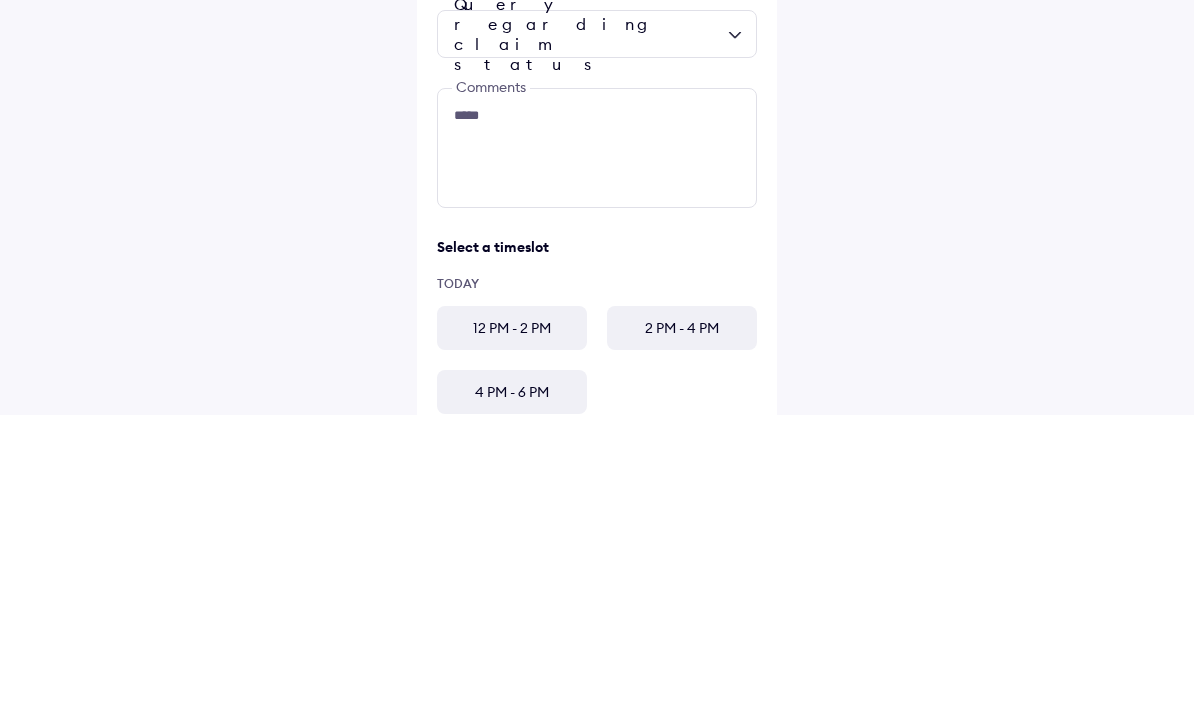 click on "**********" at bounding box center (597, 521) 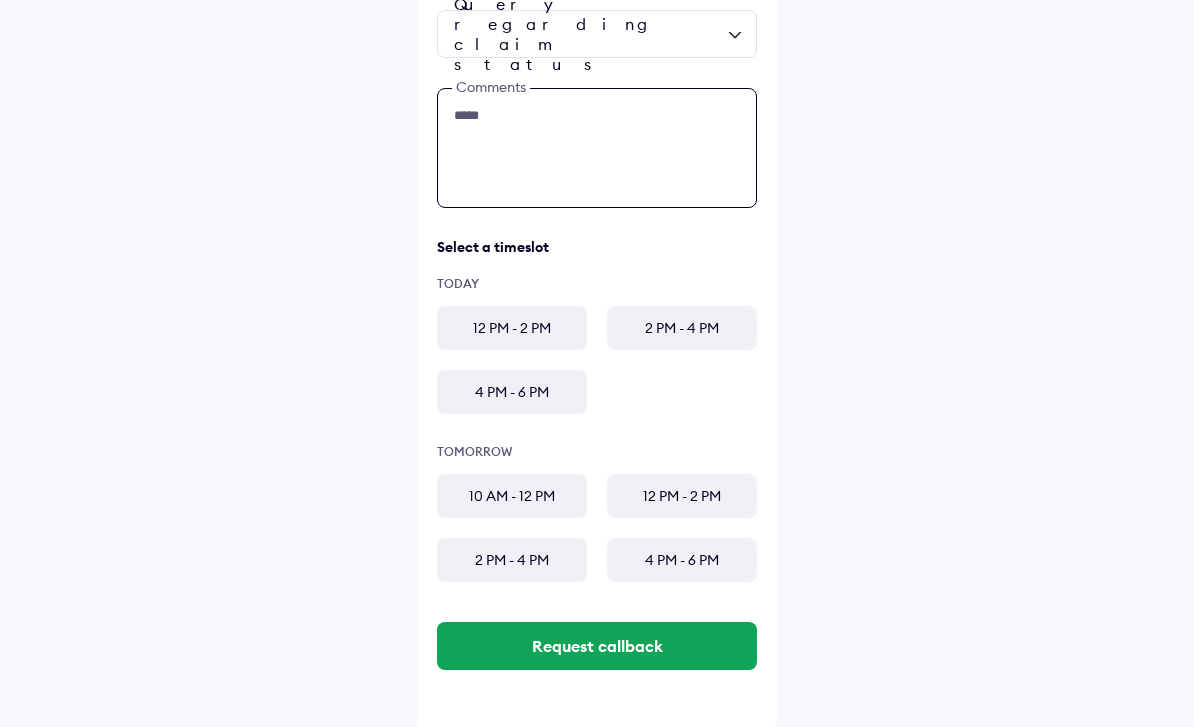 click on "****" at bounding box center [597, 148] 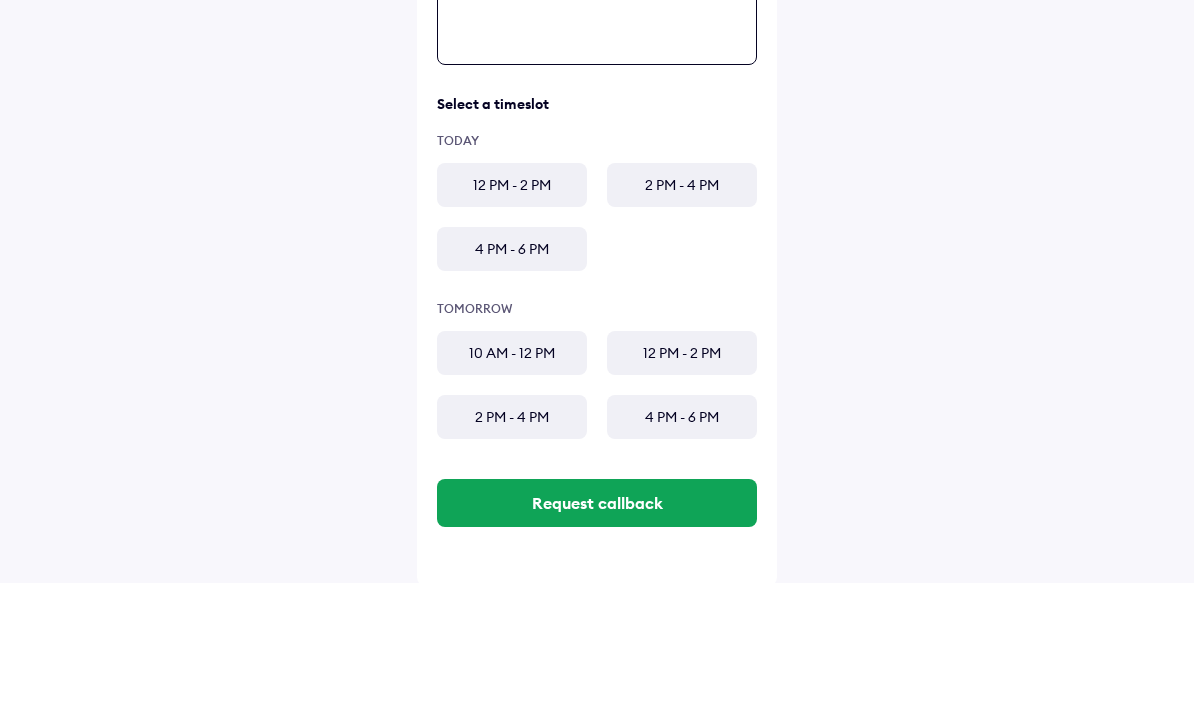 type on "**********" 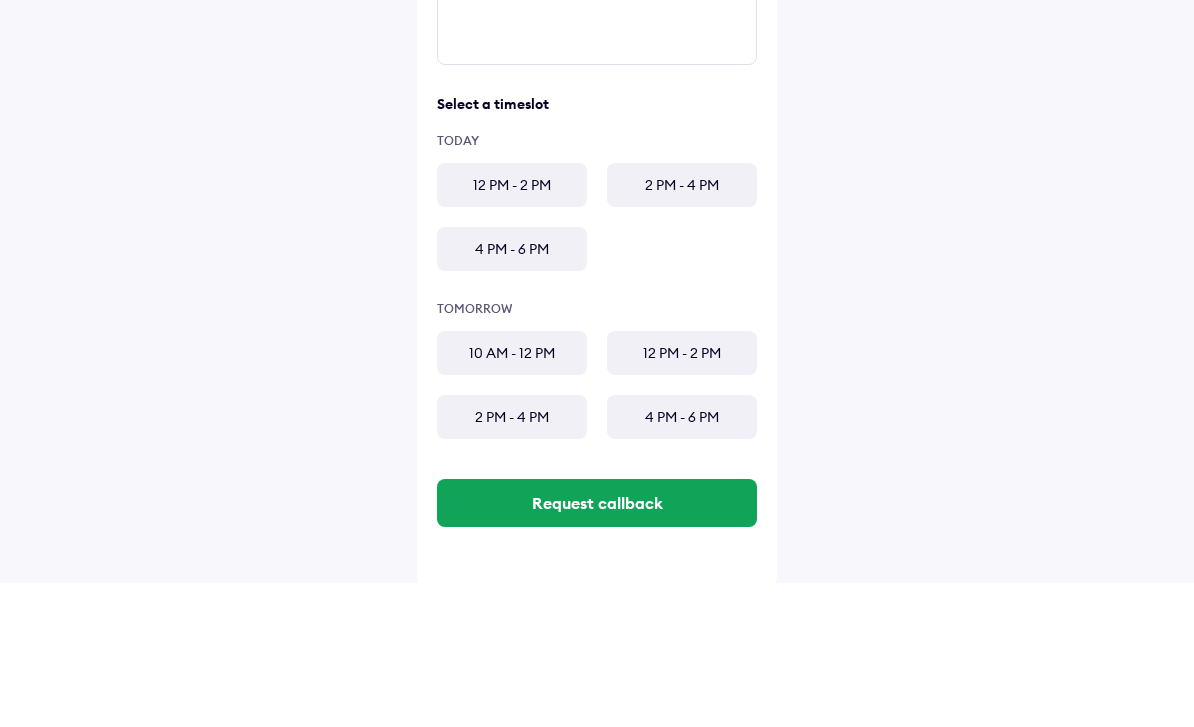 click on "12 PM - 2 PM" at bounding box center [512, 329] 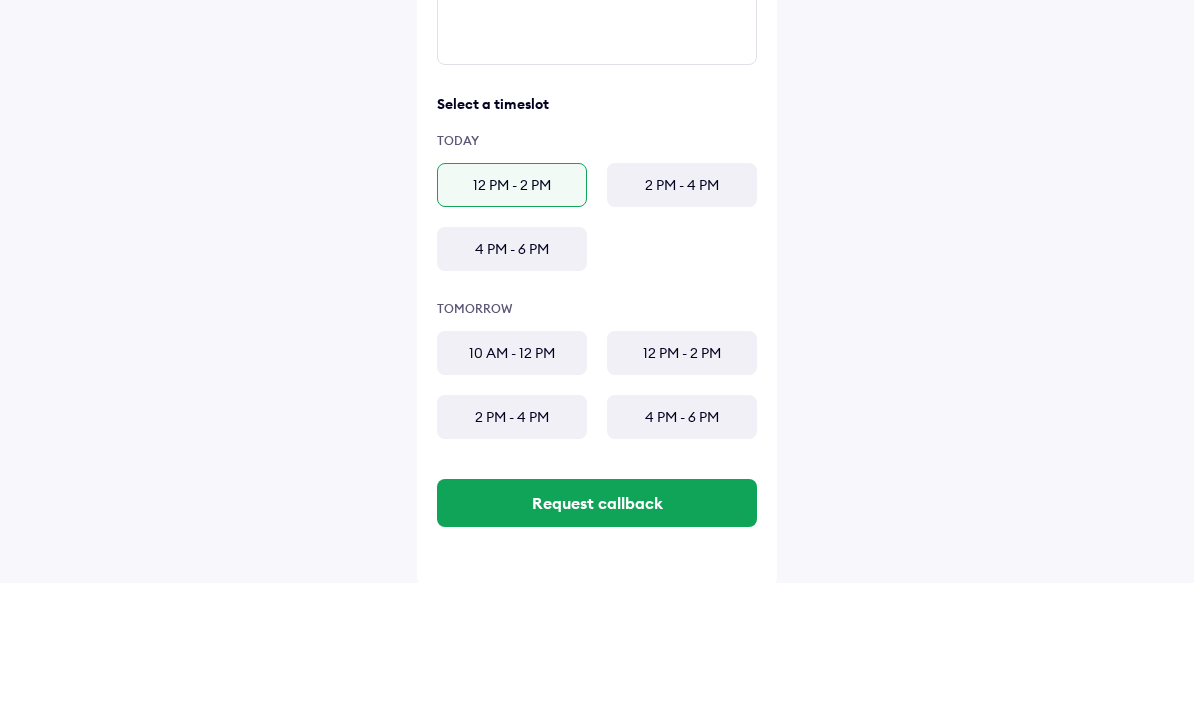 scroll, scrollTop: 319, scrollLeft: 0, axis: vertical 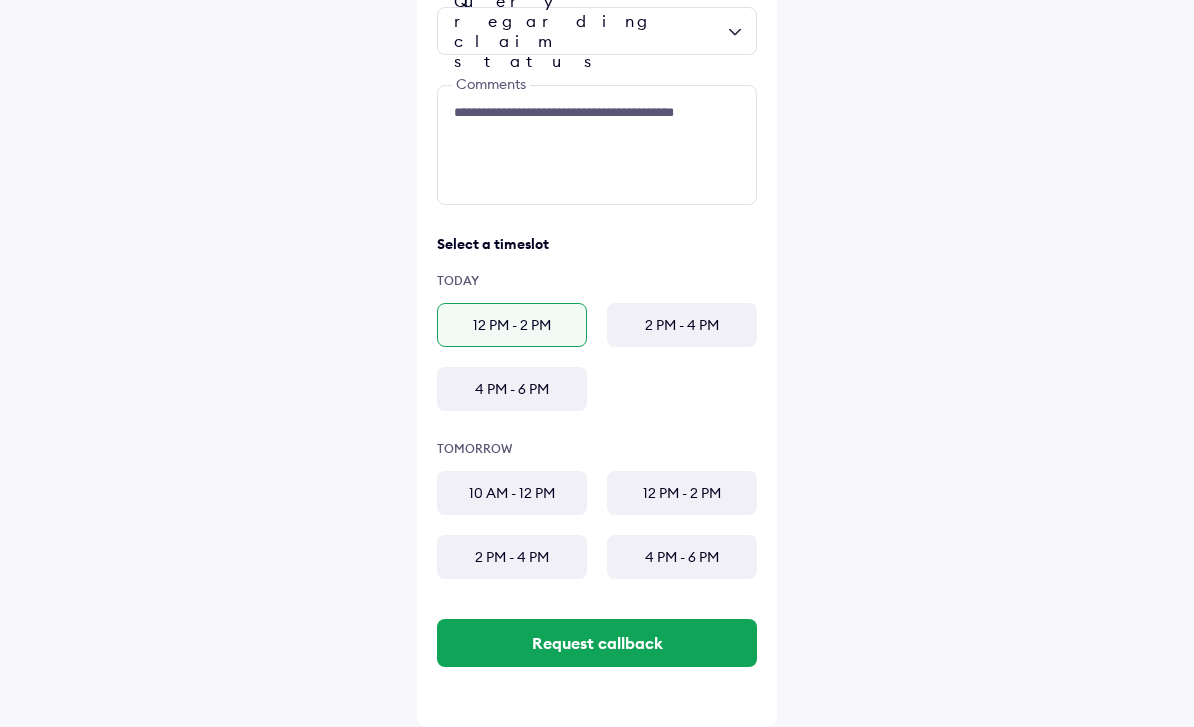 click on "Request callback" at bounding box center [597, 643] 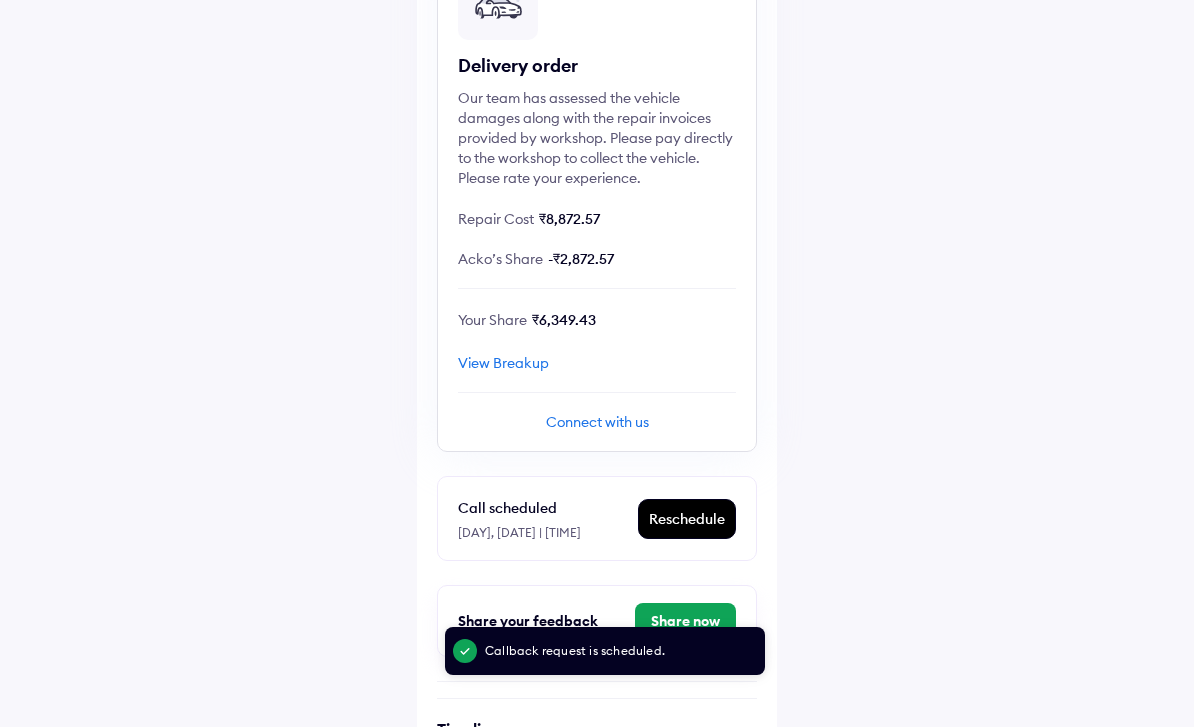 scroll, scrollTop: 230, scrollLeft: 0, axis: vertical 